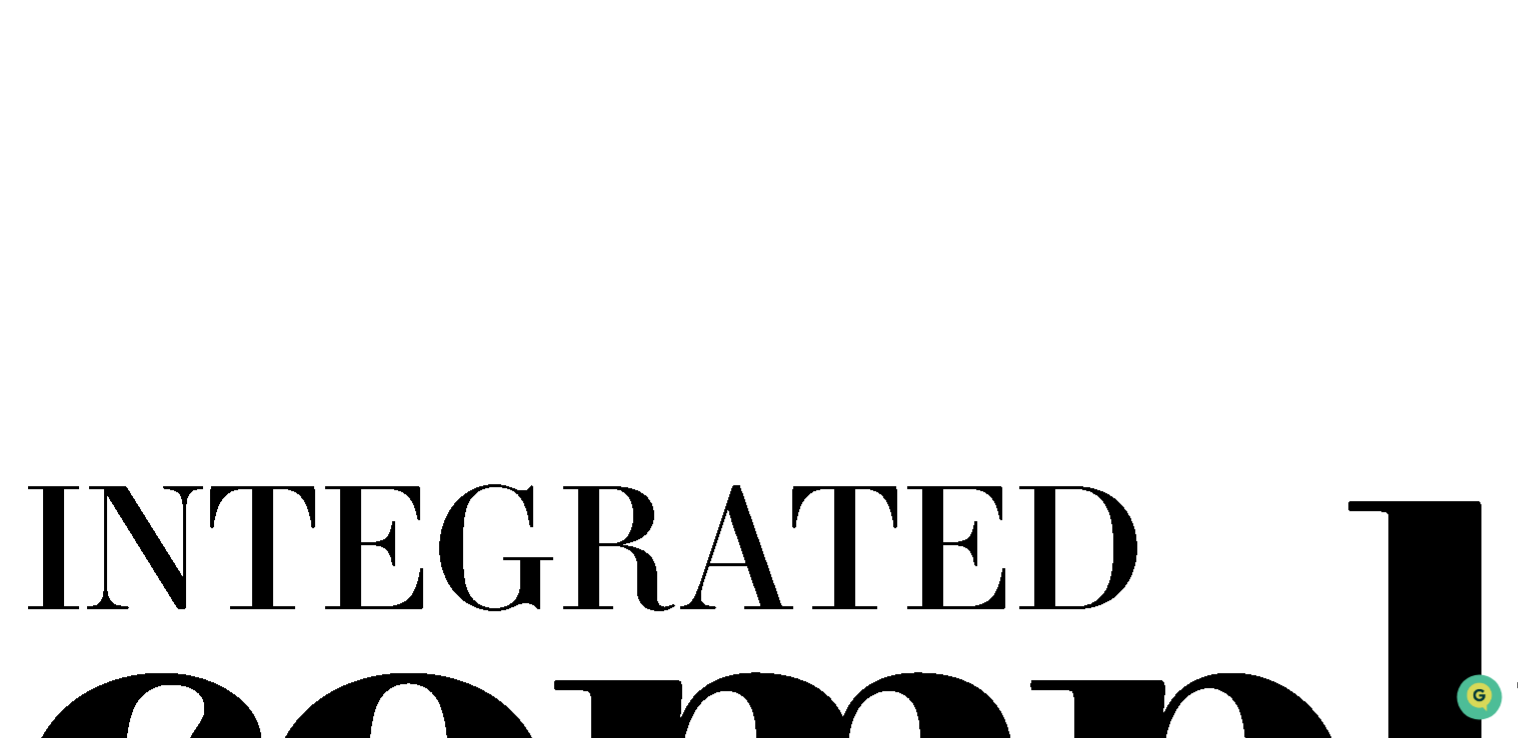 scroll, scrollTop: 200, scrollLeft: 0, axis: vertical 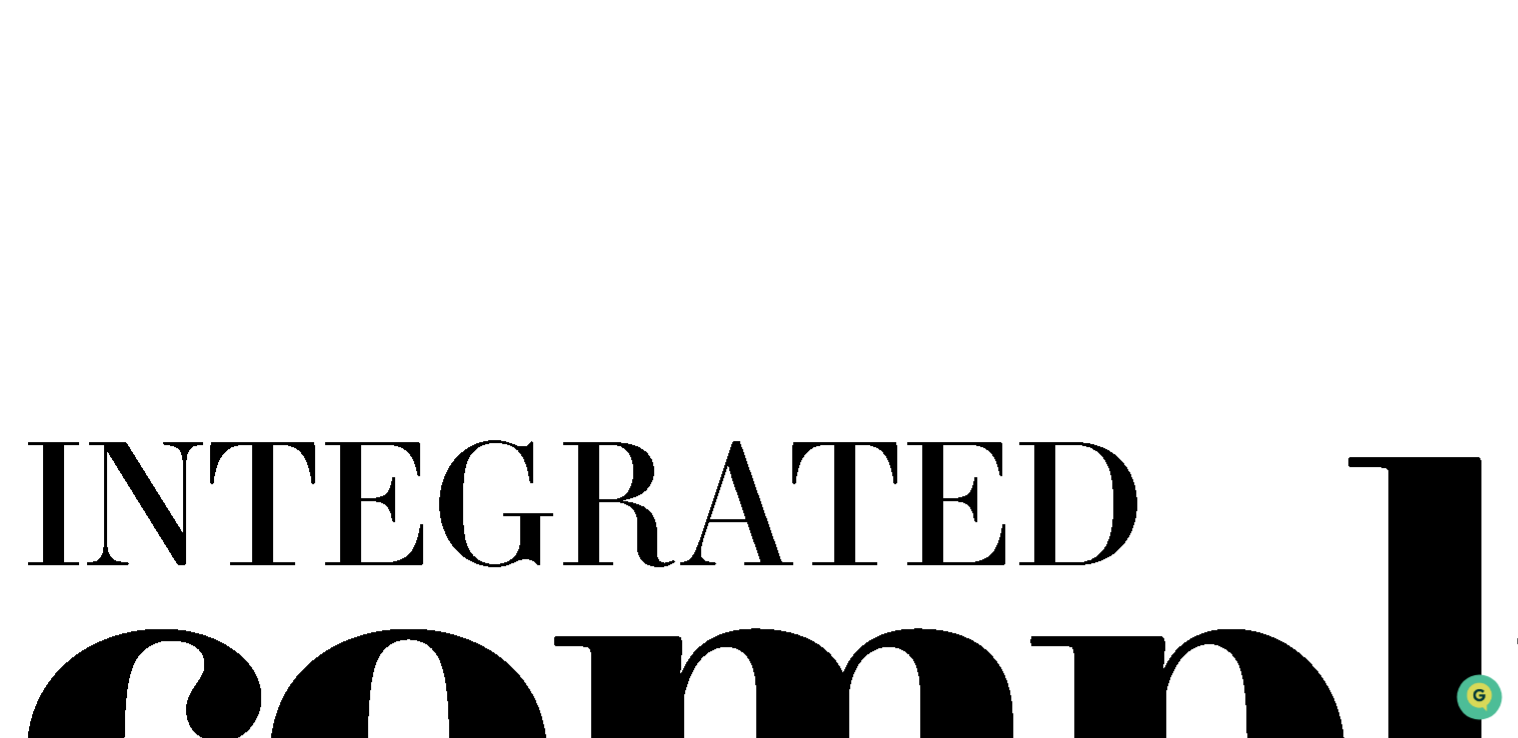 click on "View" at bounding box center (816, 1921) 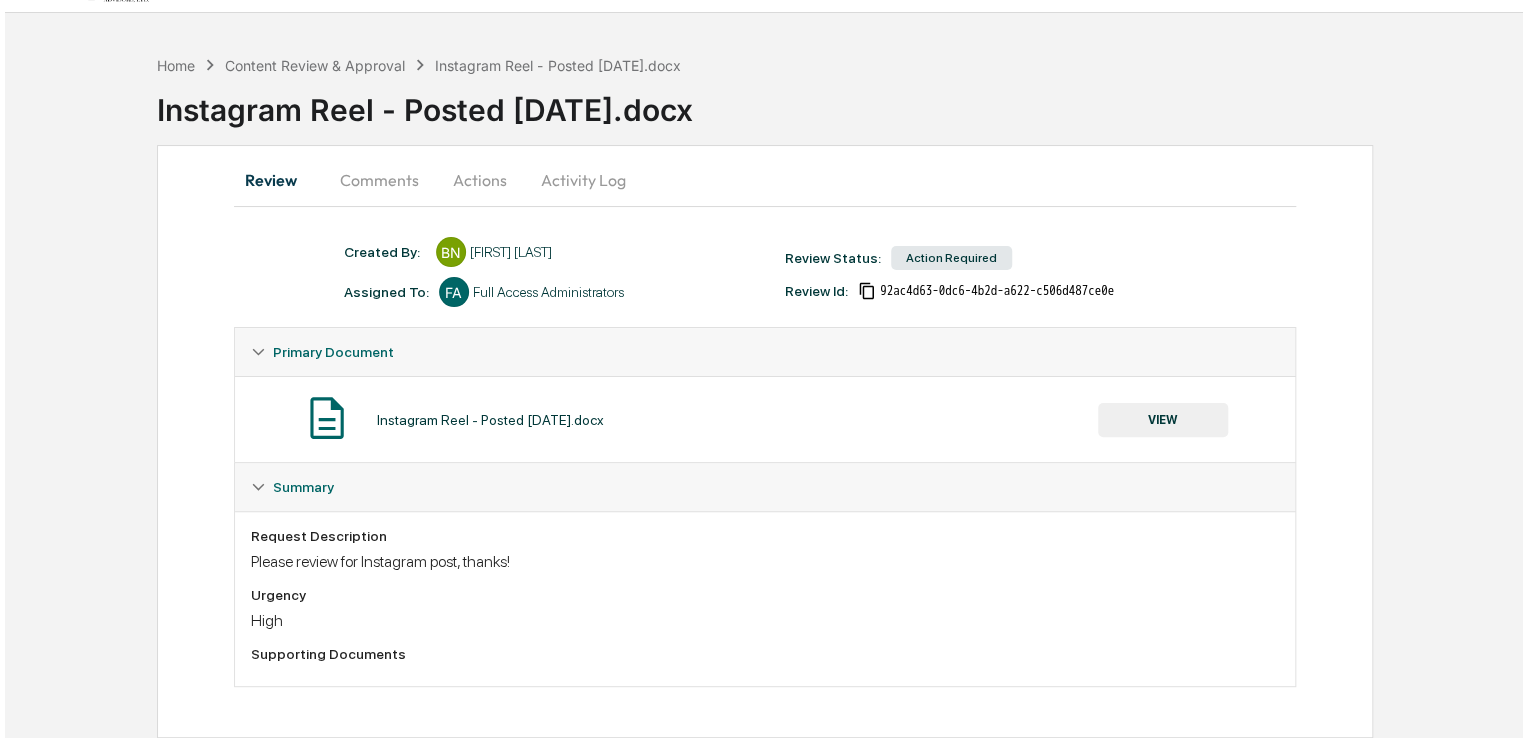 scroll, scrollTop: 0, scrollLeft: 0, axis: both 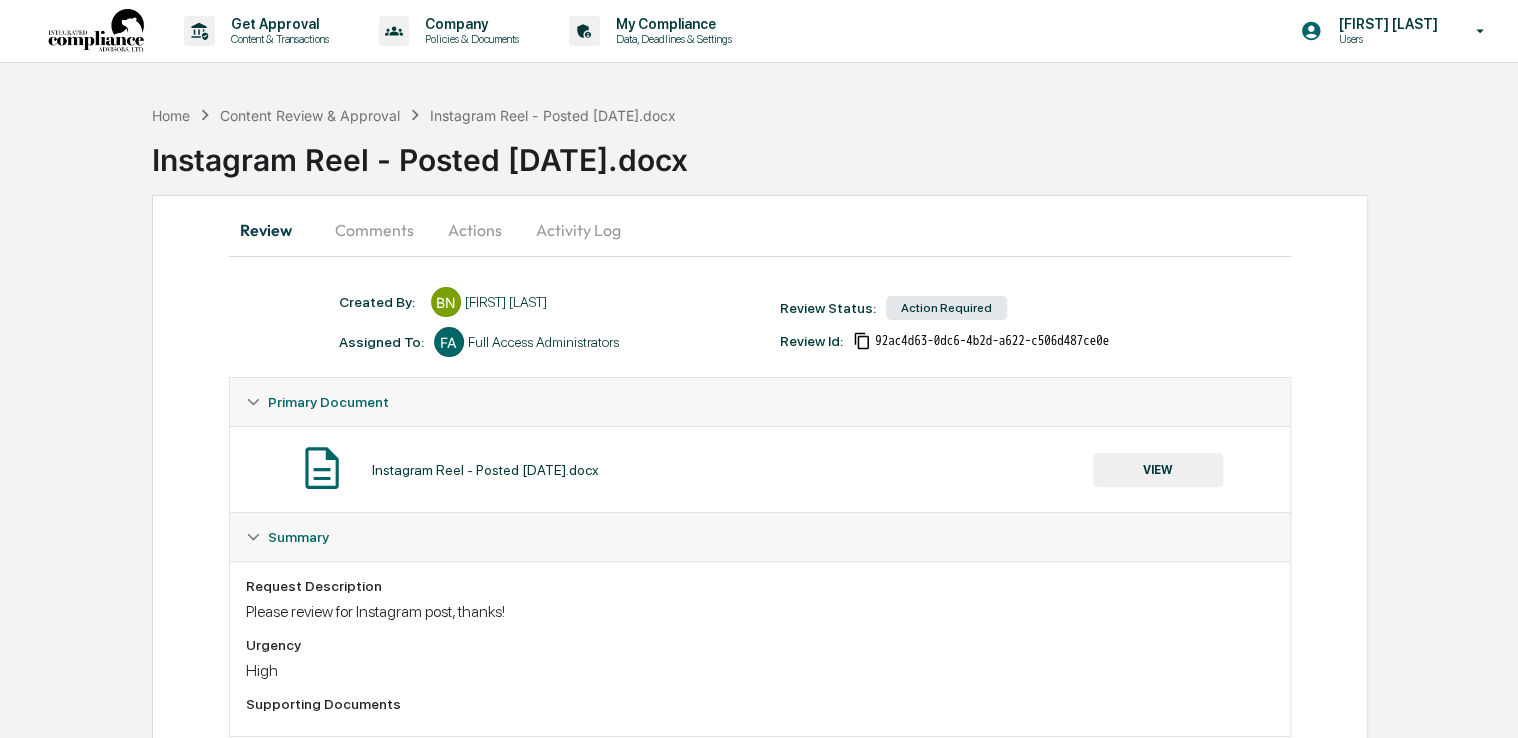 click on "Actions" at bounding box center (475, 230) 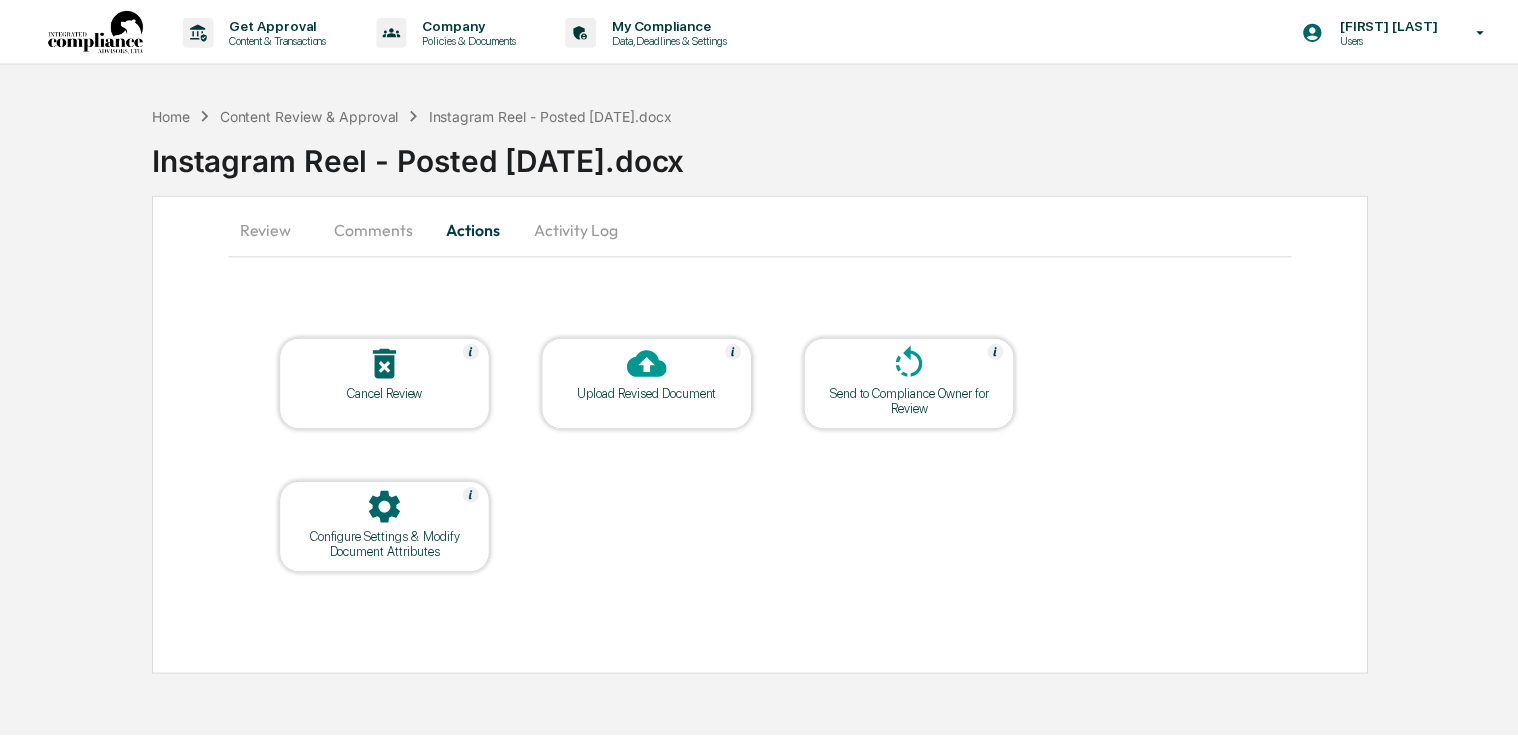 scroll, scrollTop: 0, scrollLeft: 0, axis: both 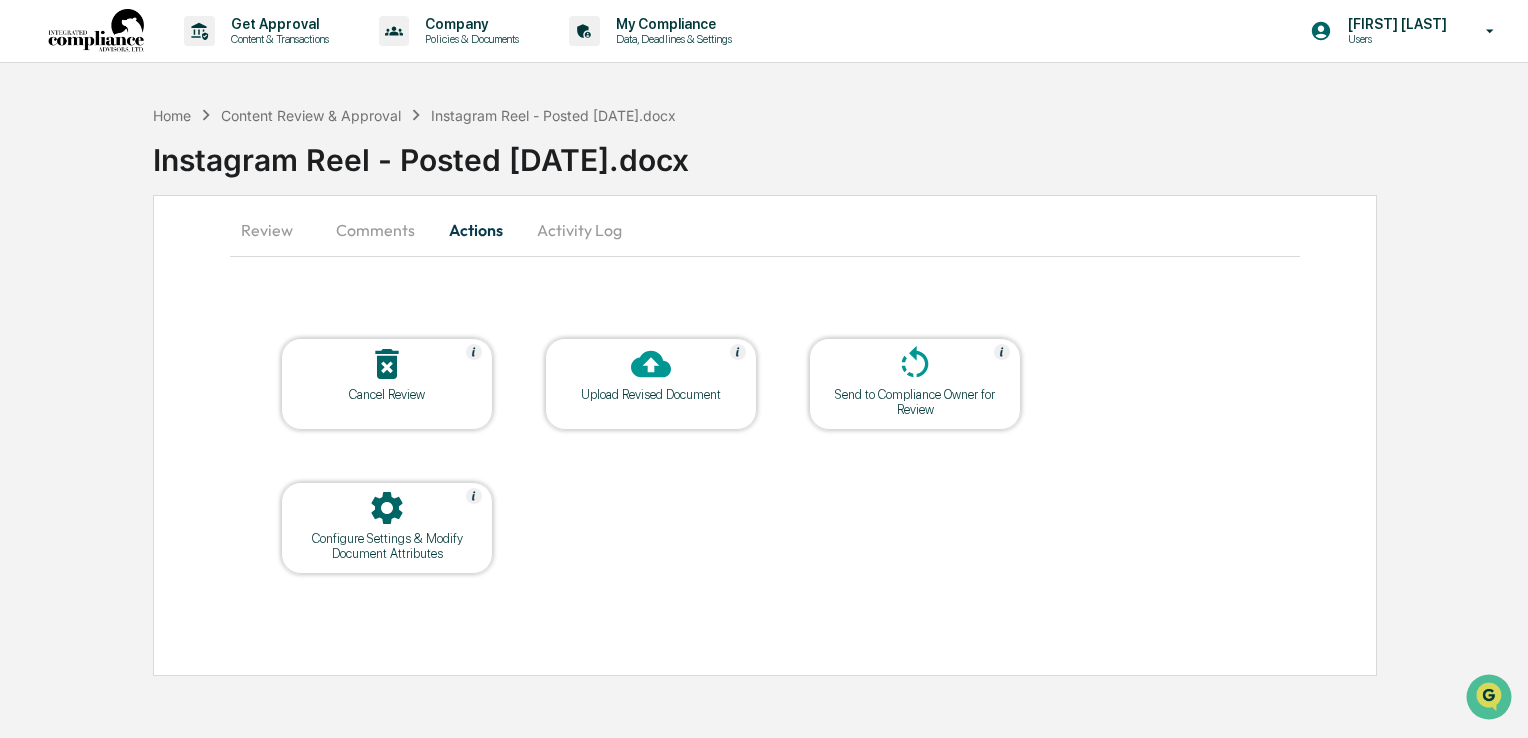 click on "Comments" at bounding box center (375, 230) 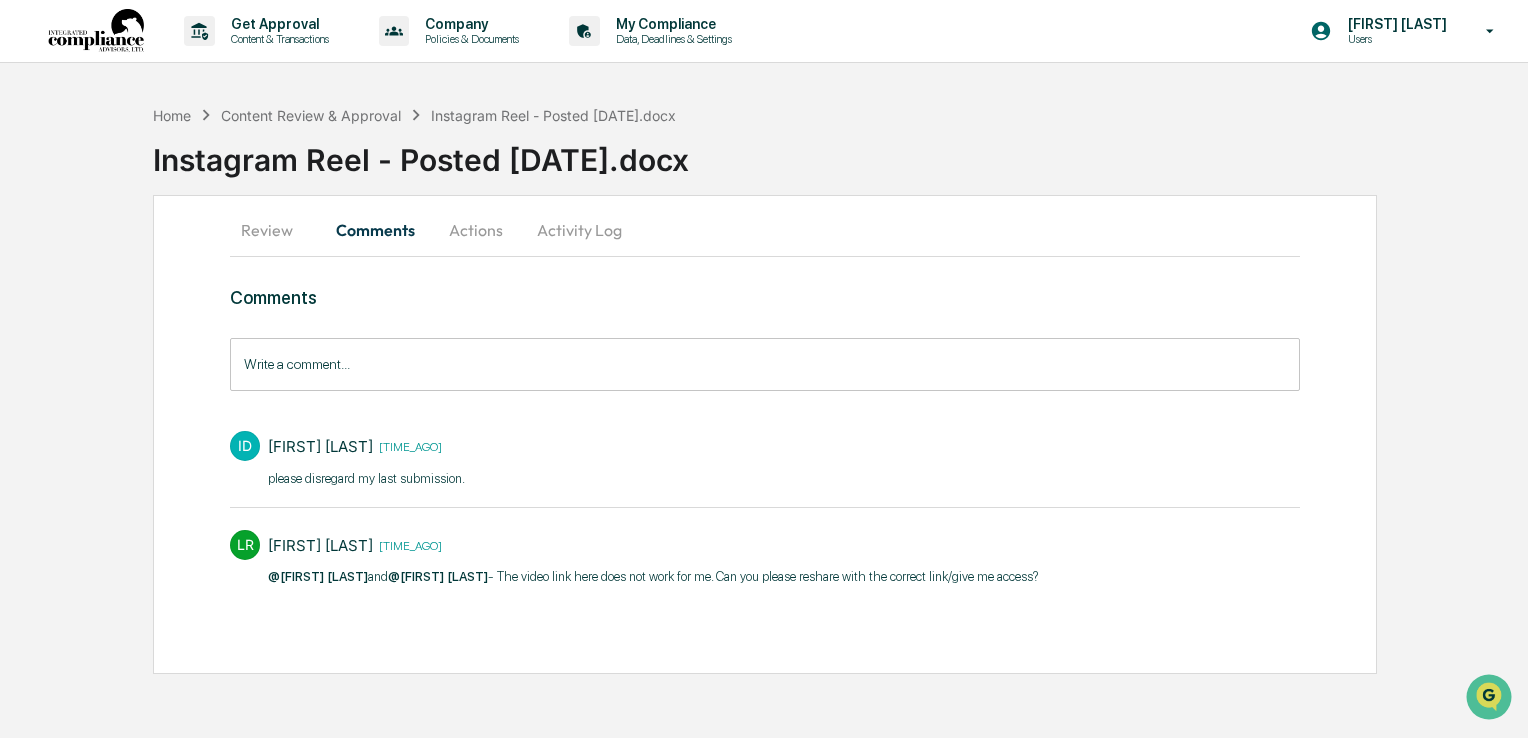 click on "Write a comment..." at bounding box center [765, 364] 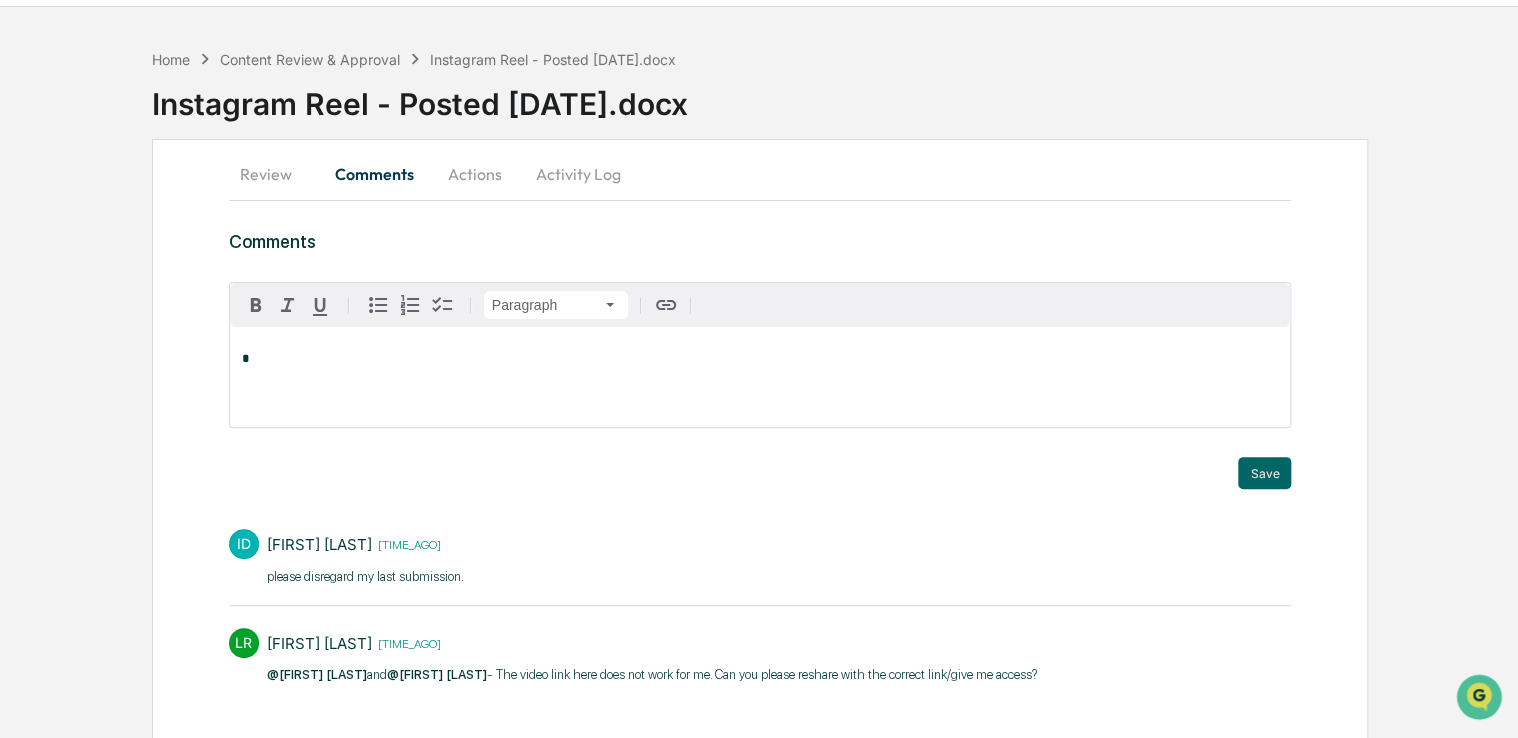 scroll, scrollTop: 87, scrollLeft: 0, axis: vertical 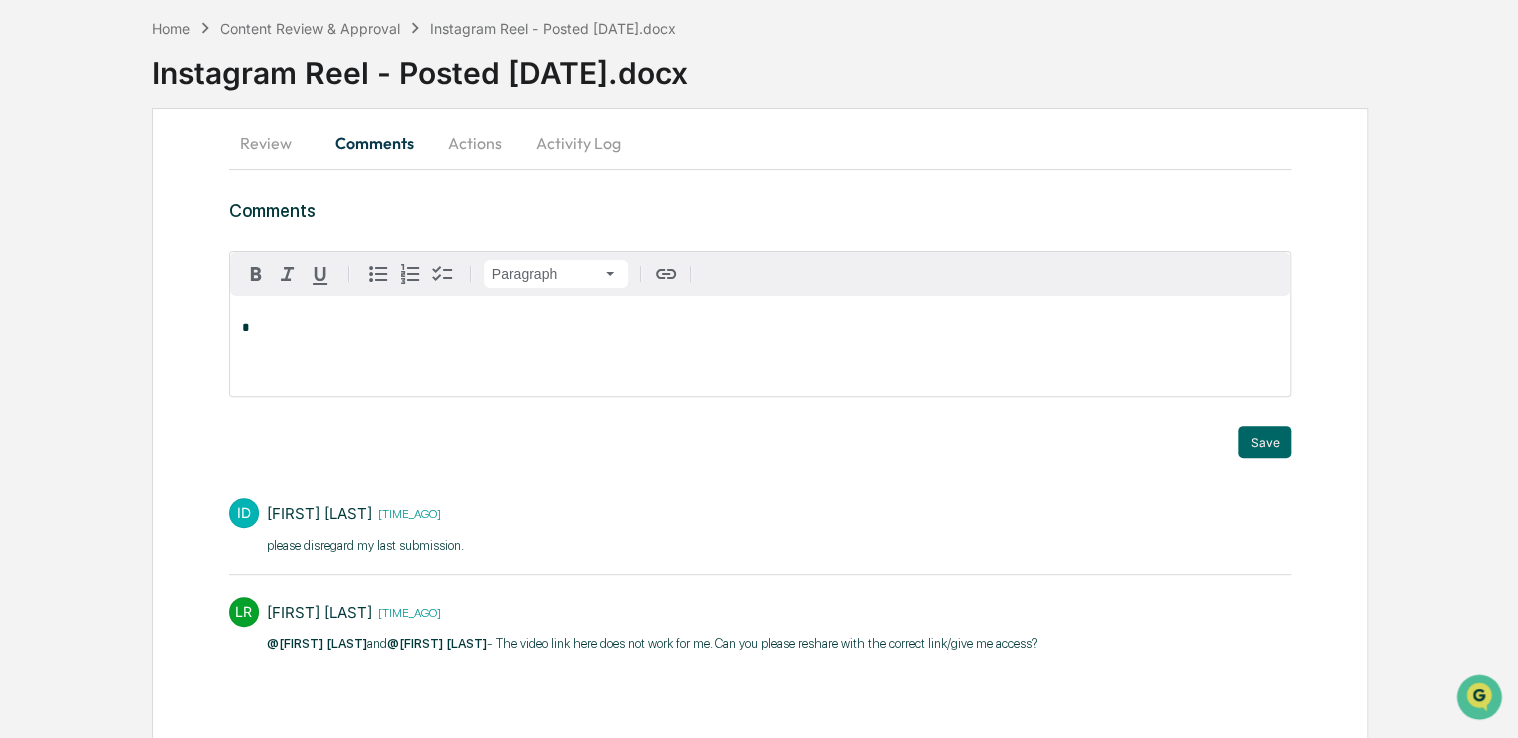 click on "*" at bounding box center [760, 346] 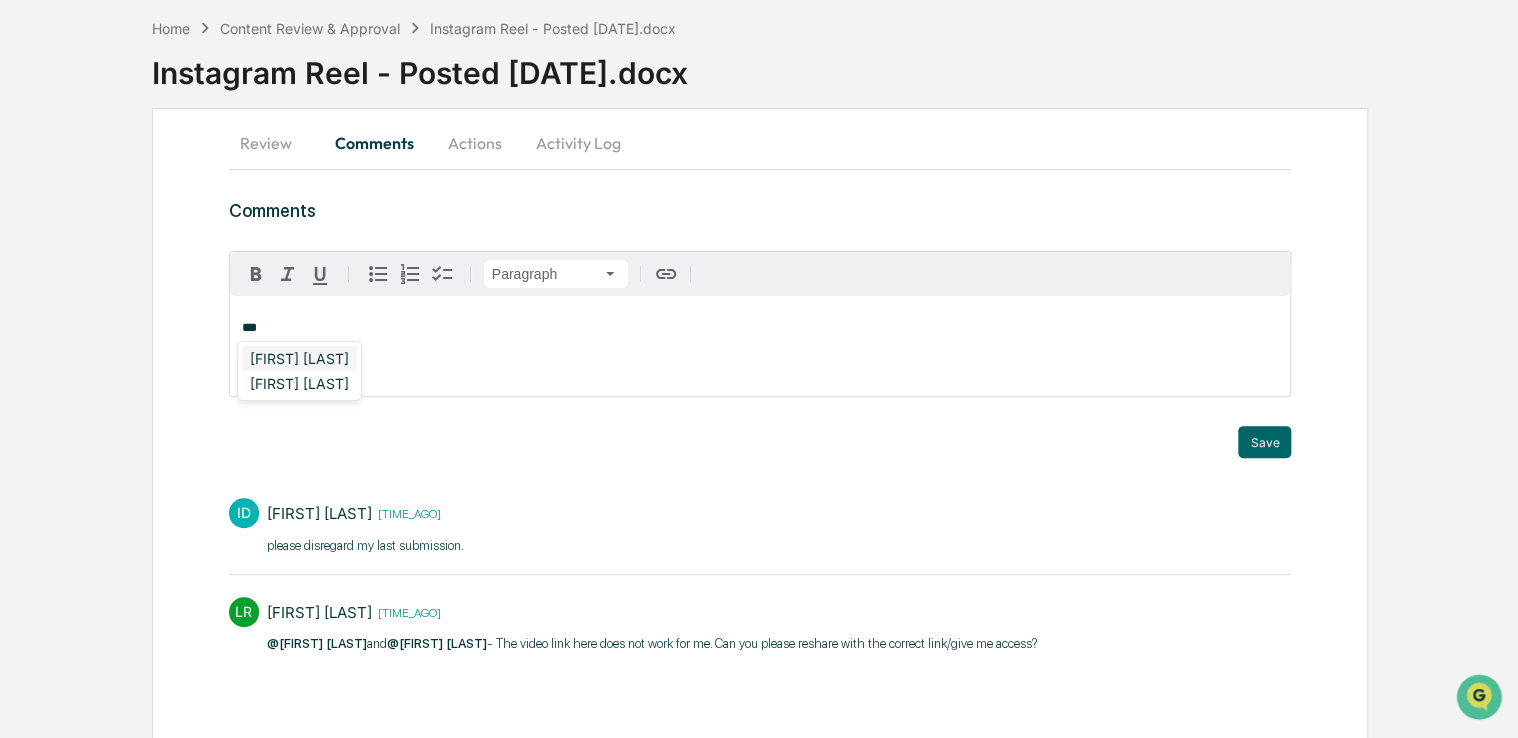 click on "[FIRST] [LAST]" at bounding box center (299, 358) 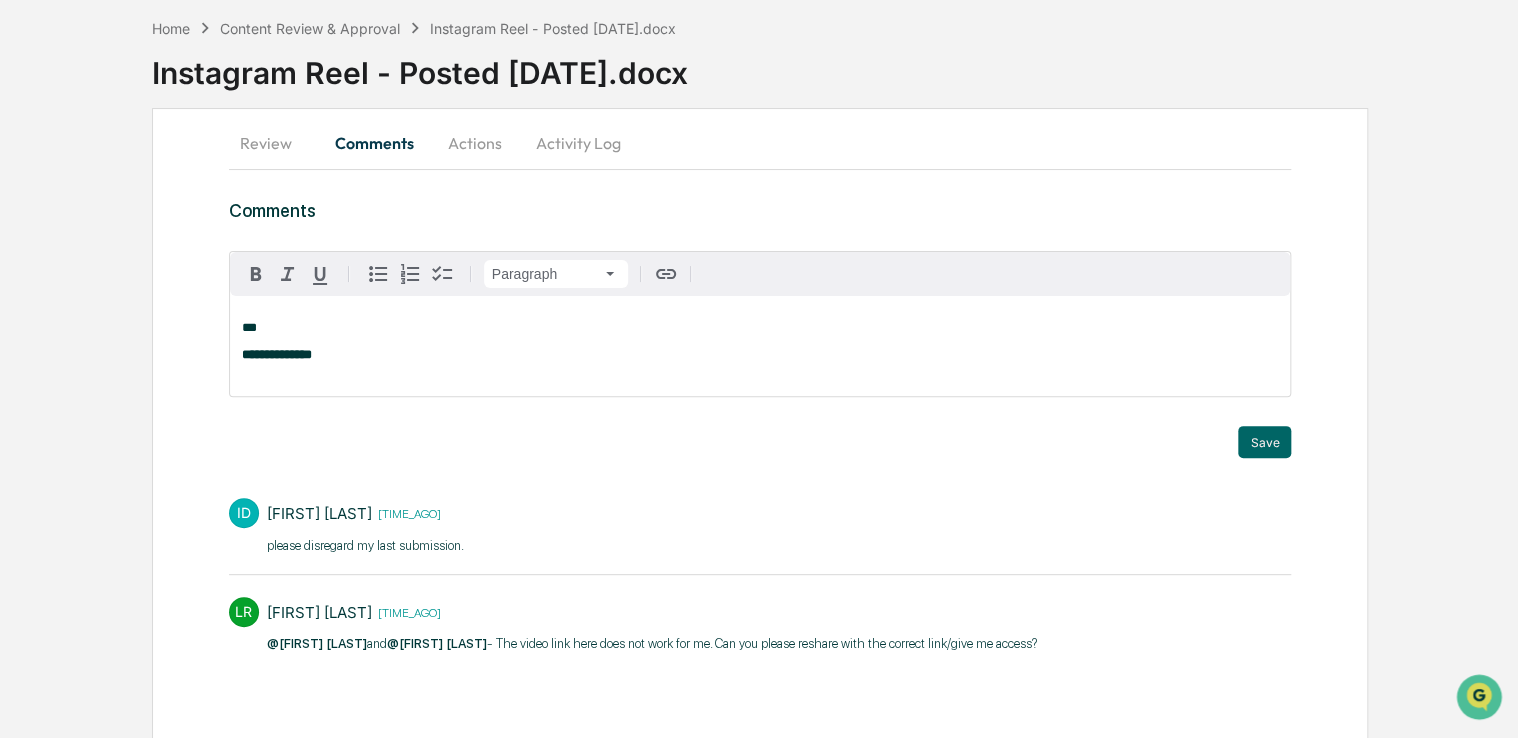 click on "***" at bounding box center [760, 328] 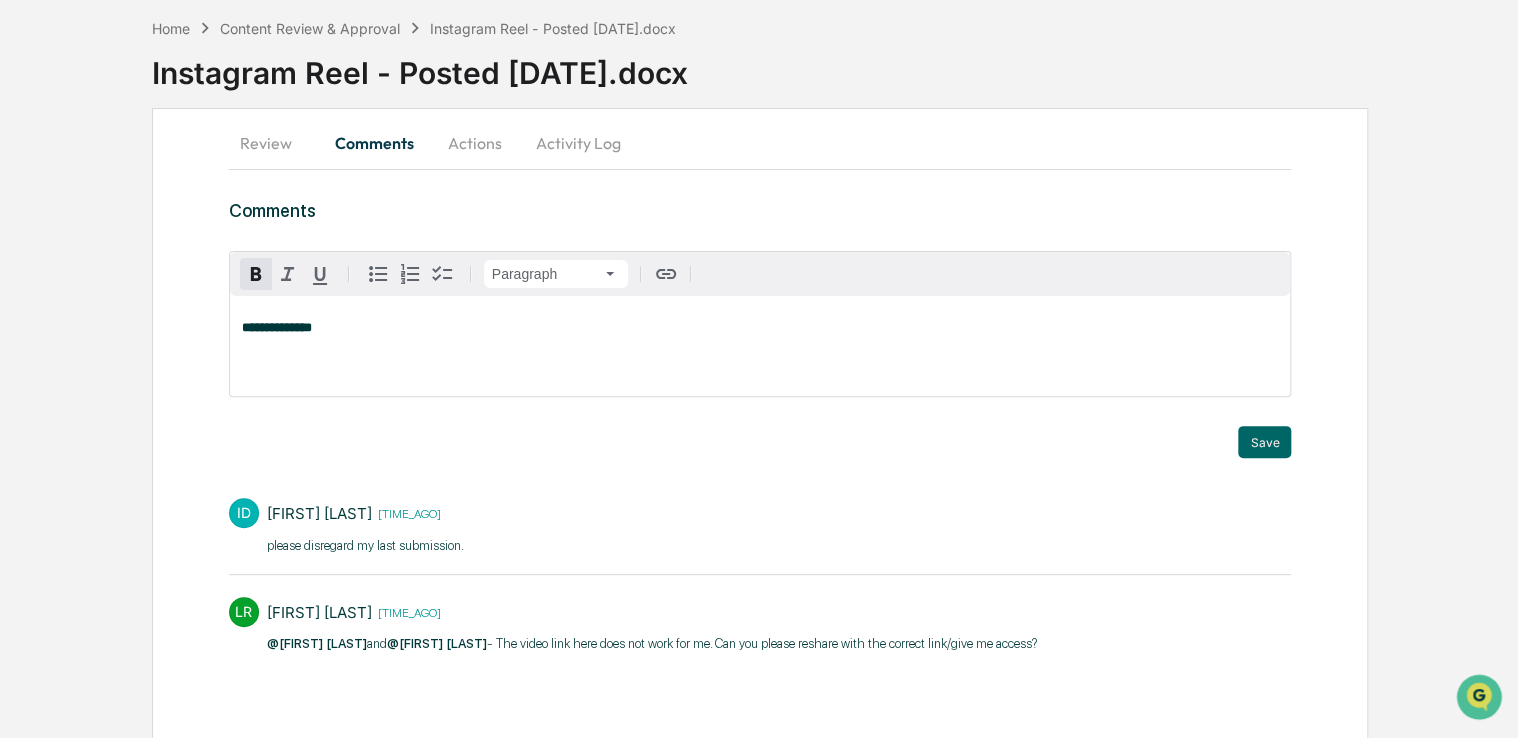 click on "**********" at bounding box center (760, 346) 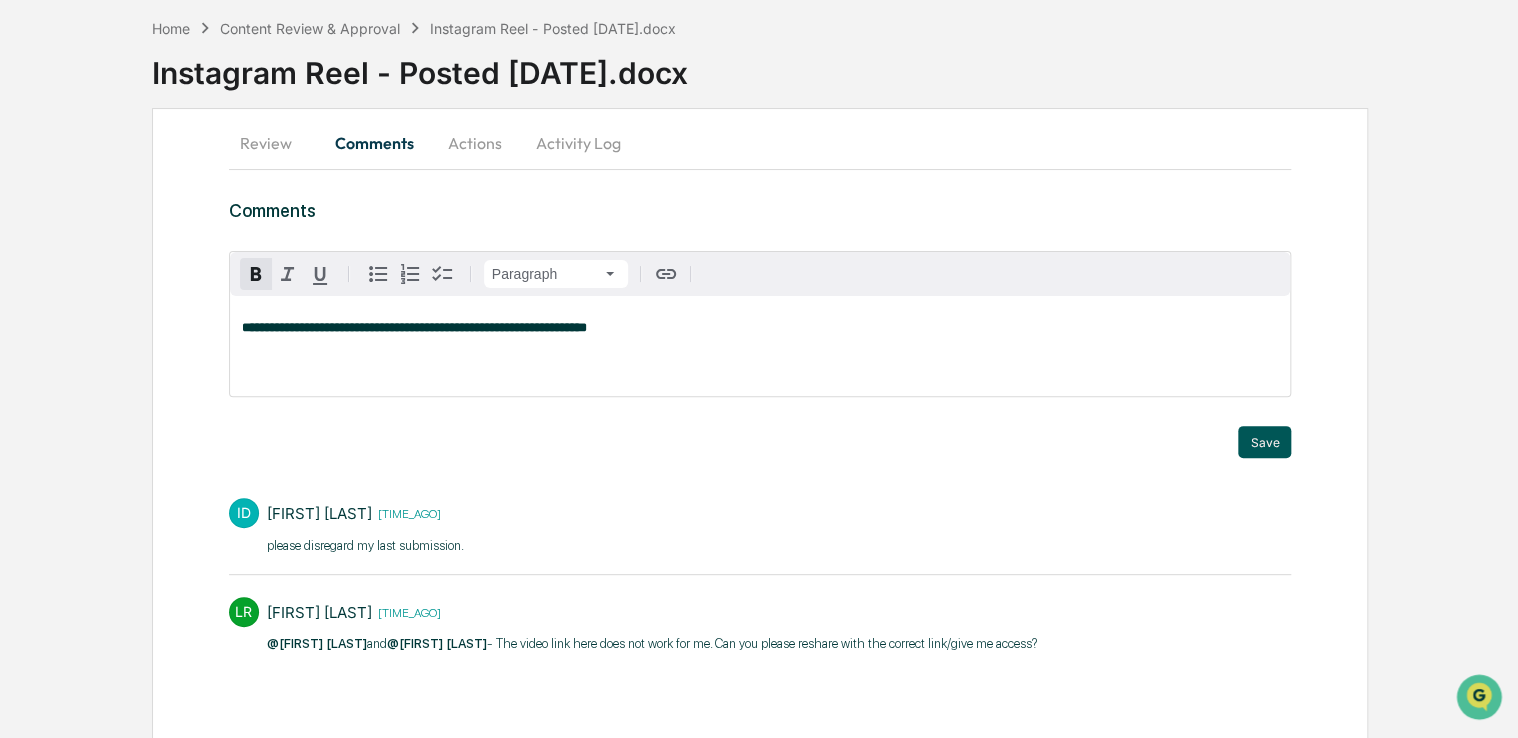 click on "Save" at bounding box center (1264, 442) 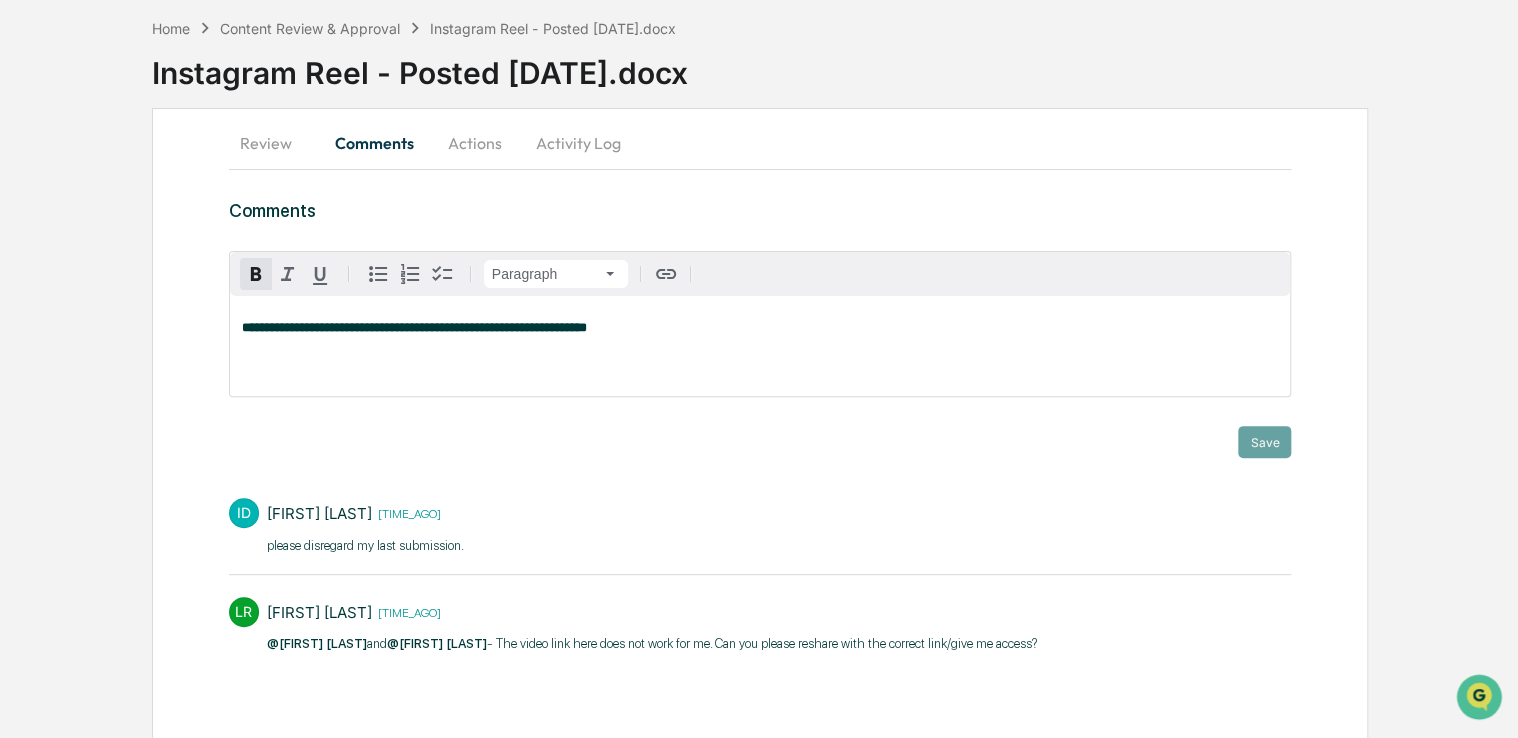 scroll, scrollTop: 0, scrollLeft: 0, axis: both 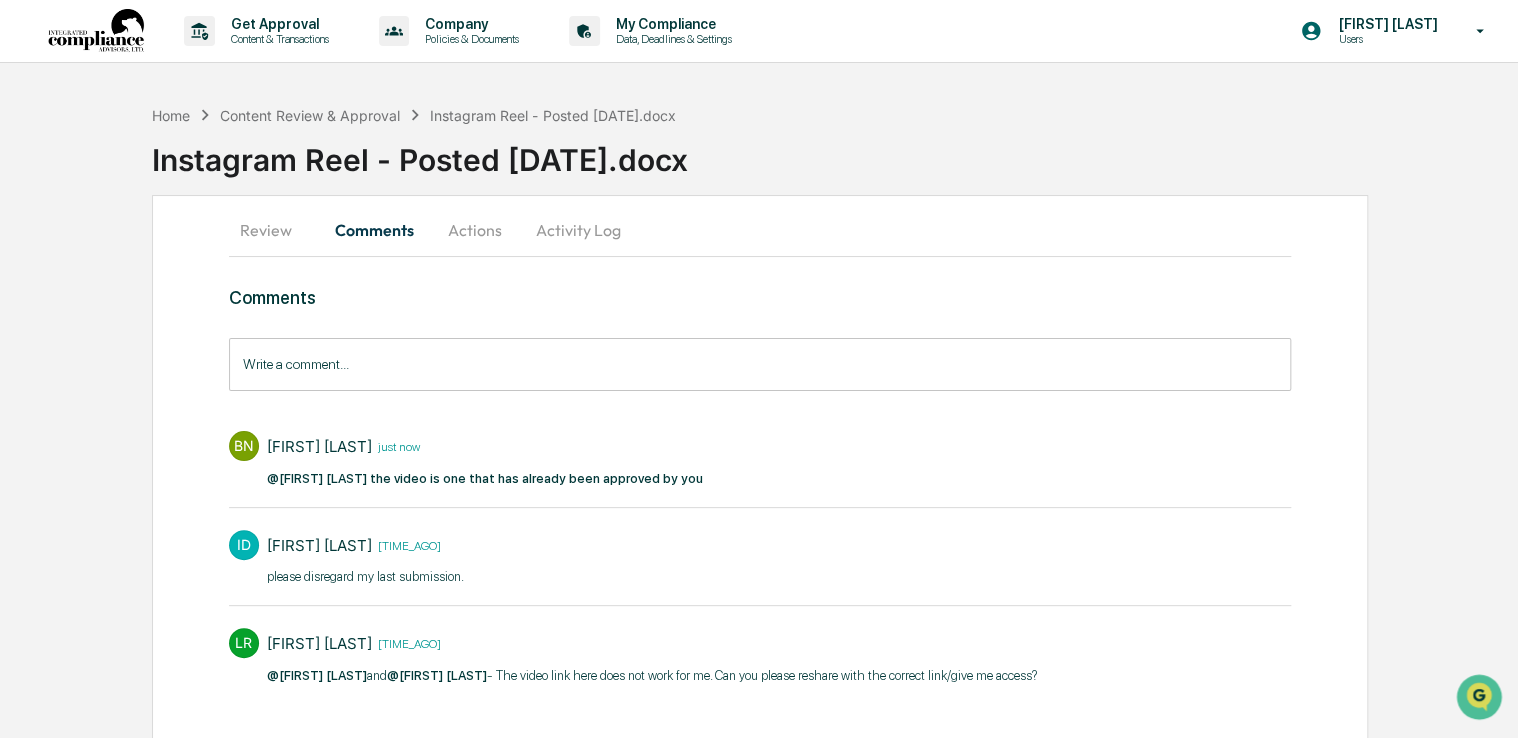 click on "Actions" at bounding box center (475, 230) 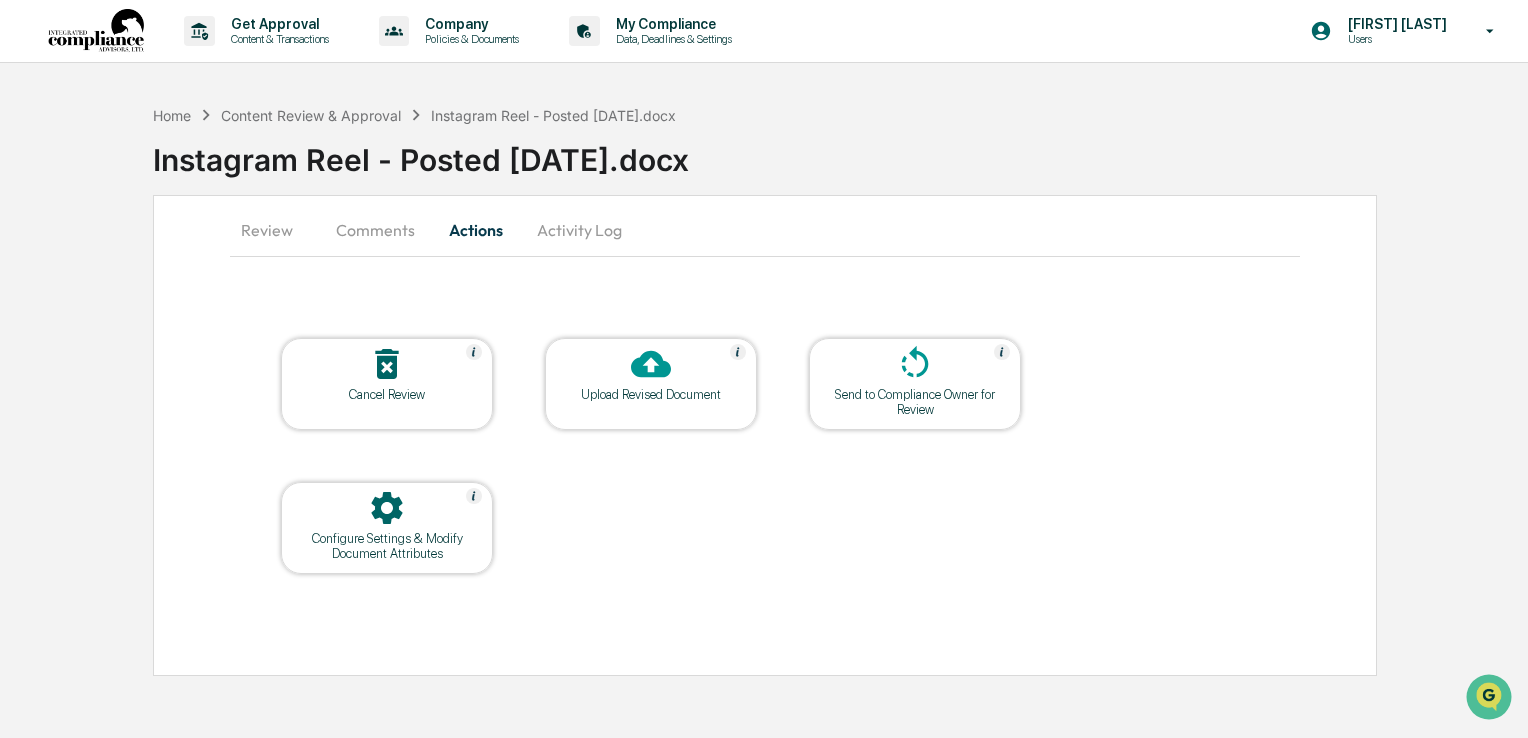 click on "Send to Compliance Owner for Review" at bounding box center [915, 402] 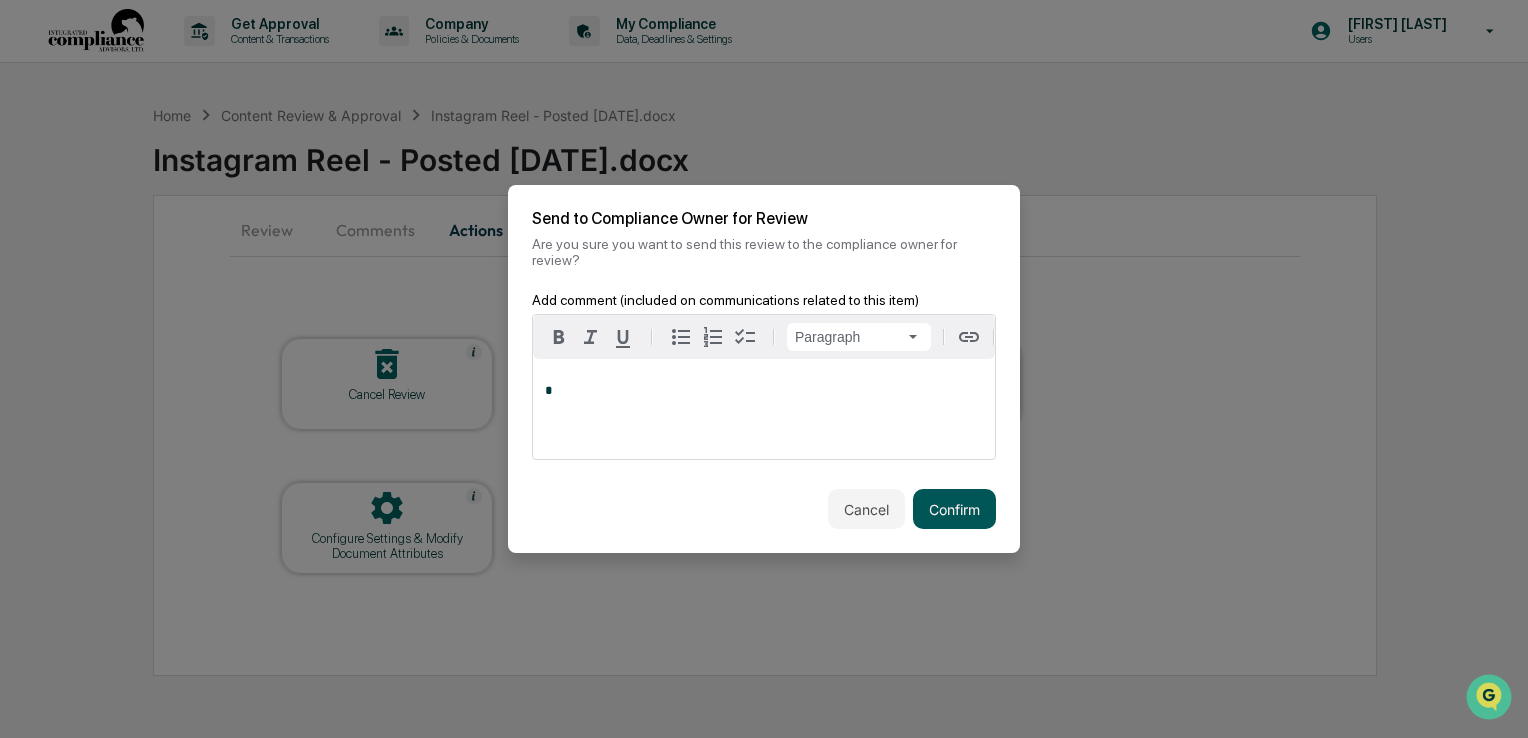 click on "Confirm" at bounding box center [954, 509] 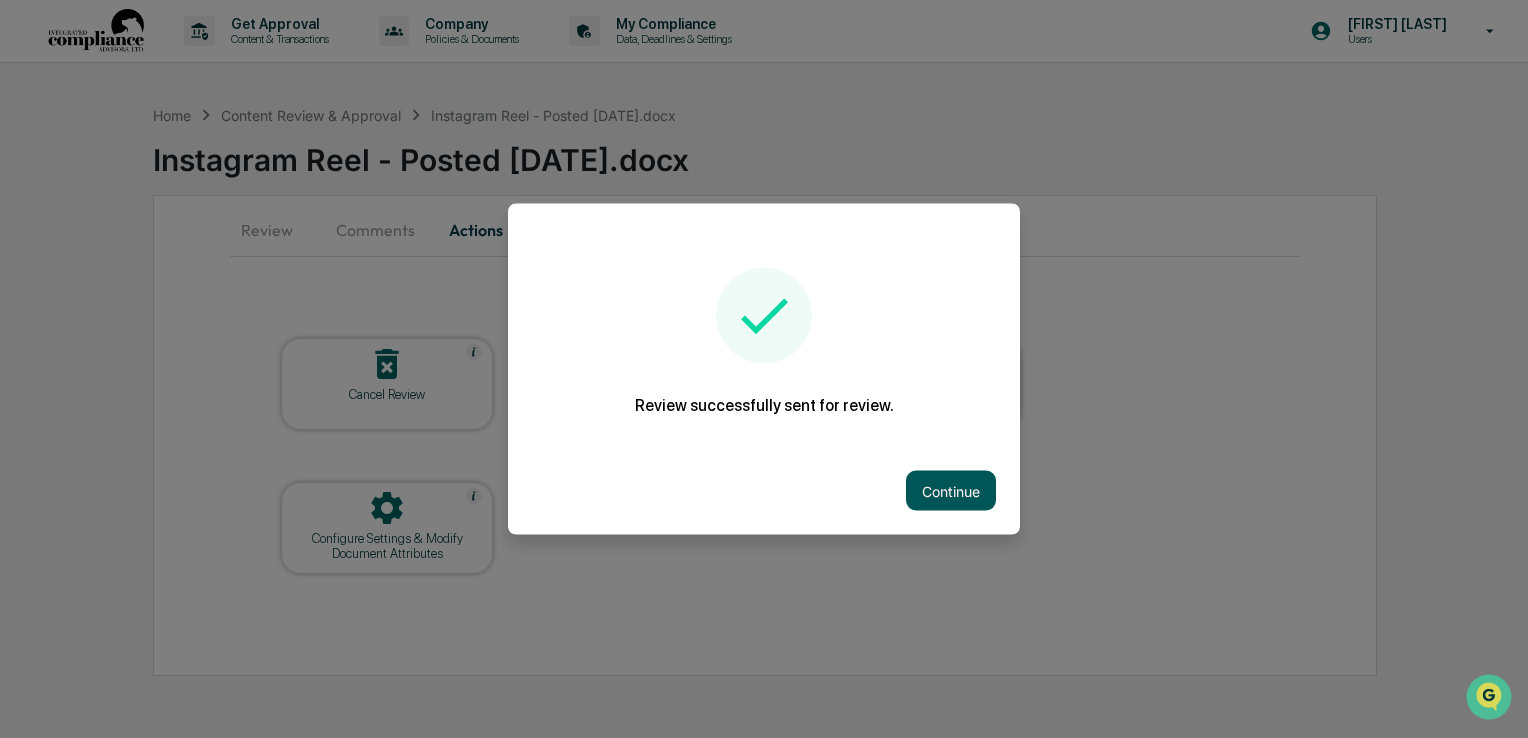 click on "Continue" at bounding box center (951, 491) 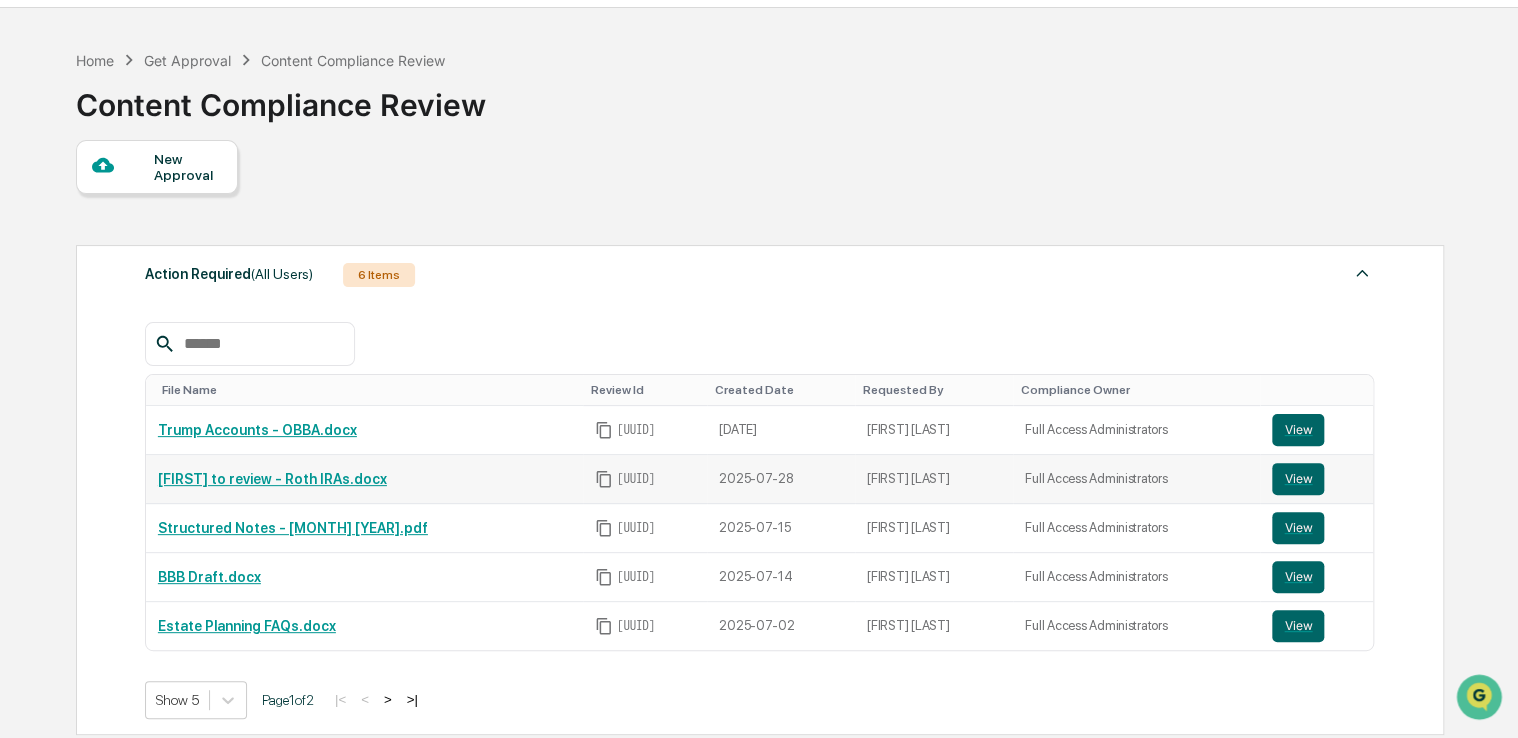 scroll, scrollTop: 100, scrollLeft: 0, axis: vertical 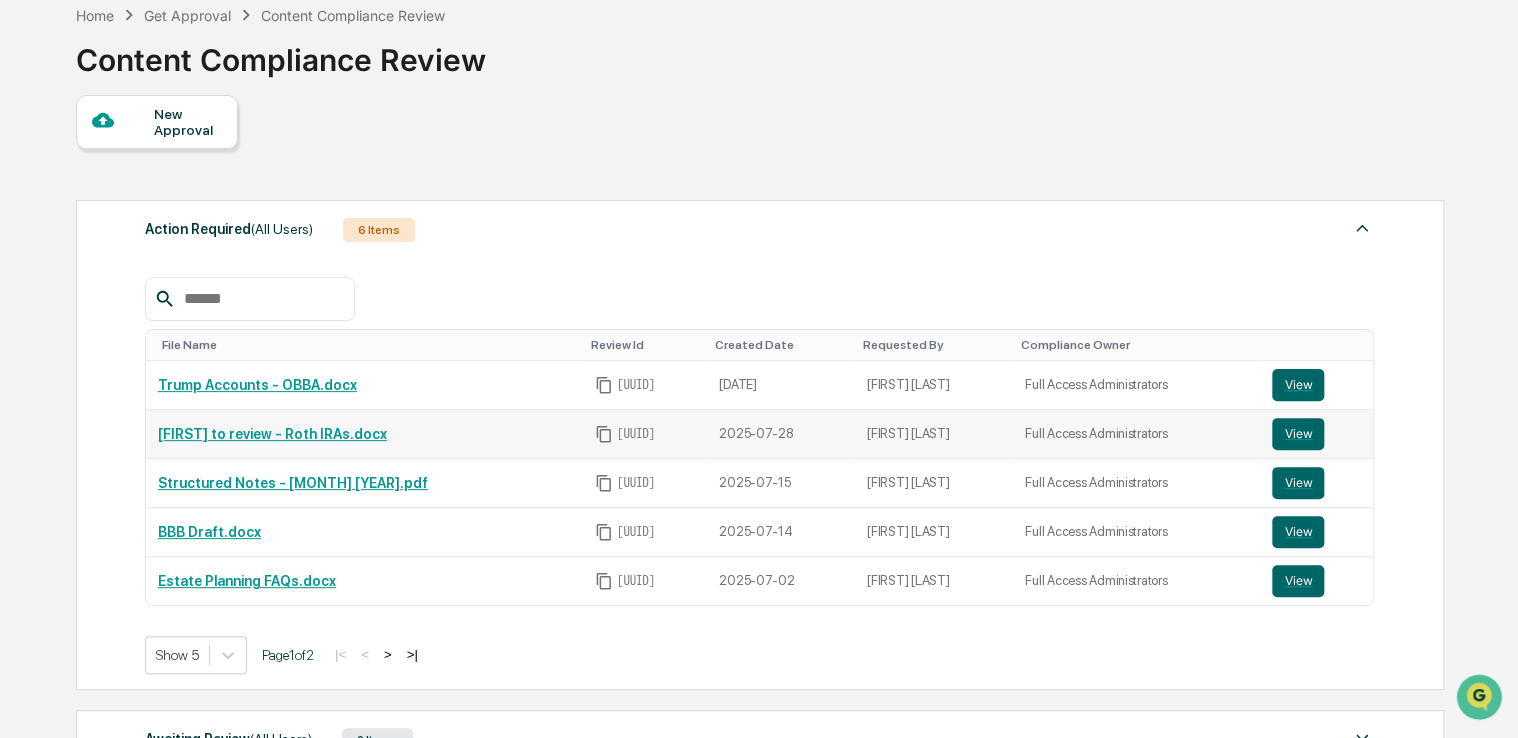 click on "[FIRST] to review - Roth IRAs.docx" at bounding box center (272, 434) 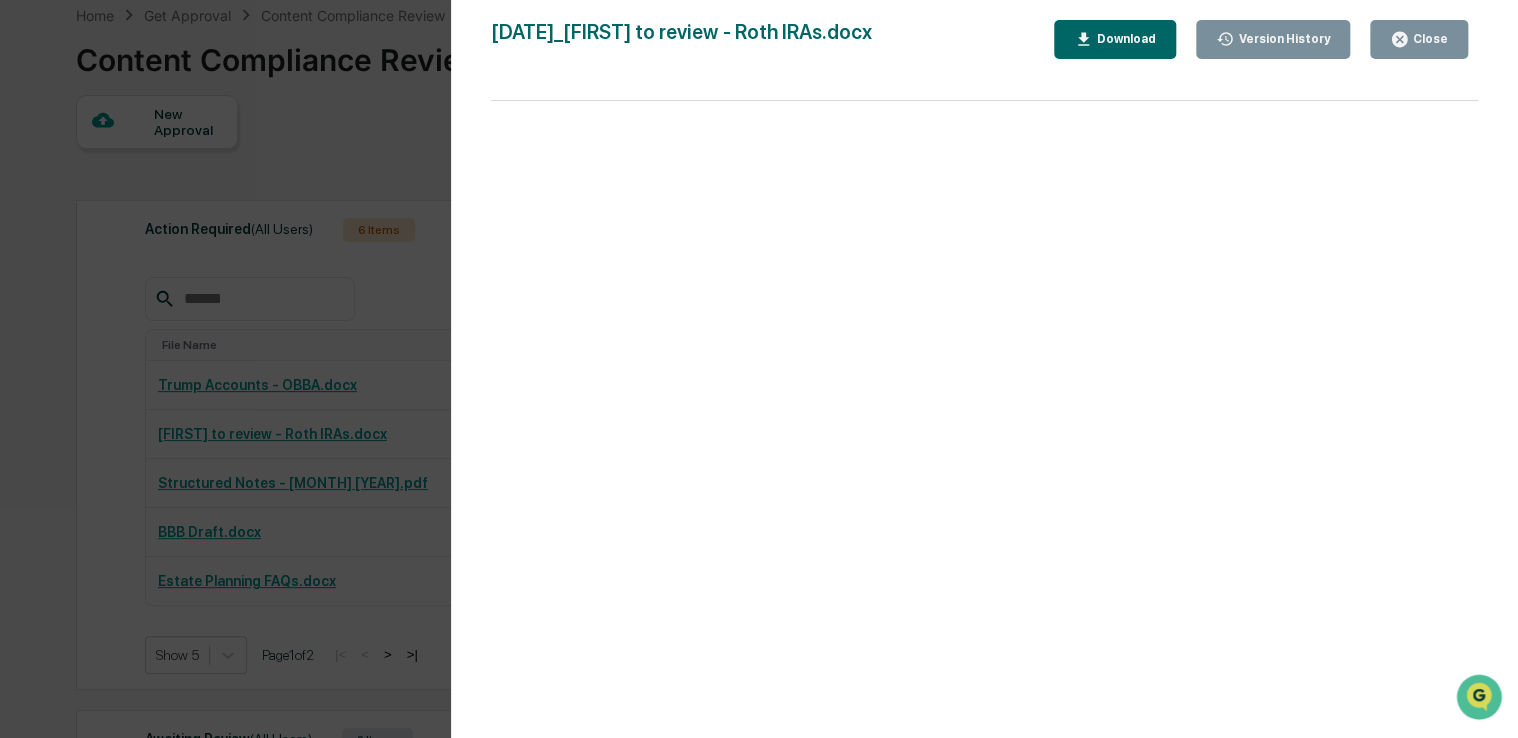 click on "Close" at bounding box center [1419, 39] 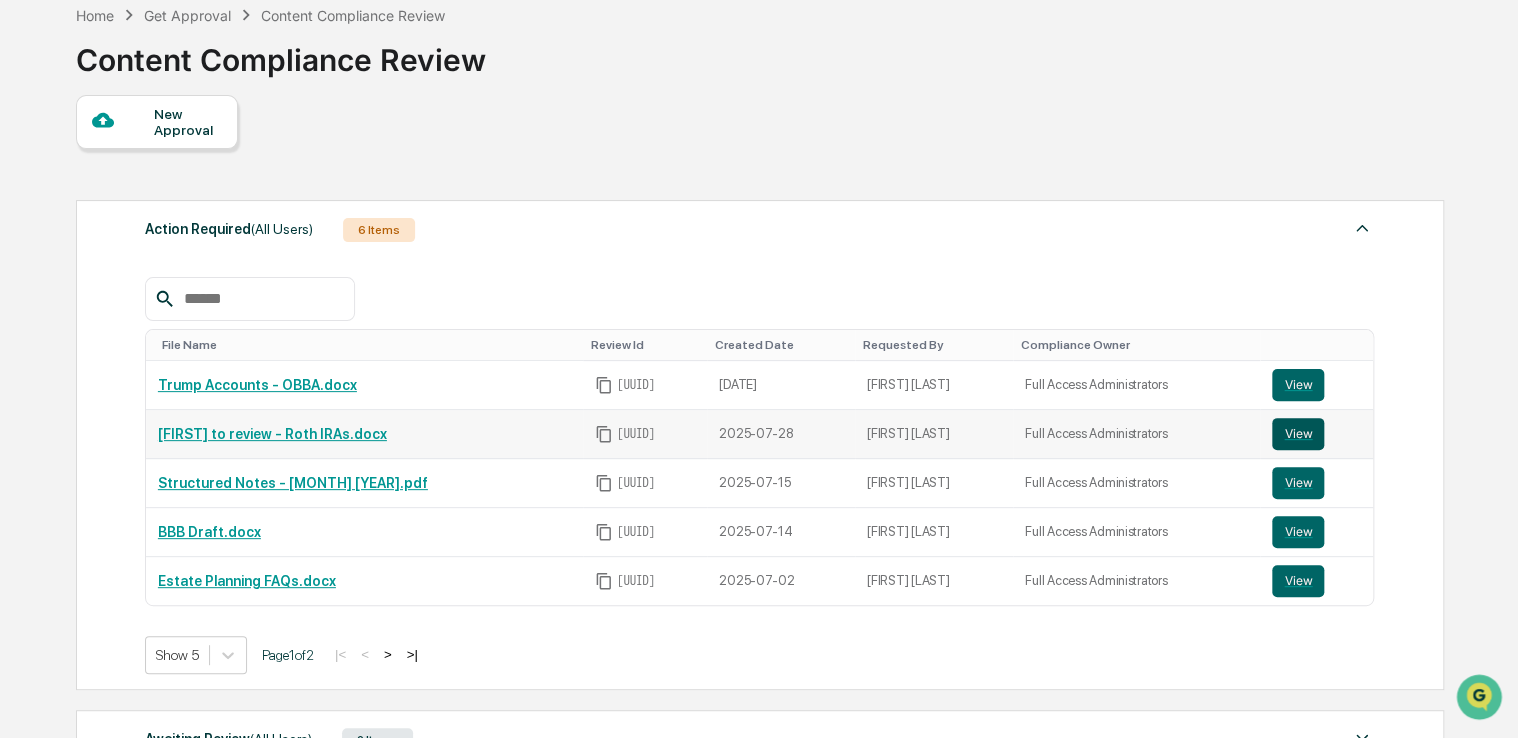click on "View" at bounding box center [1298, 434] 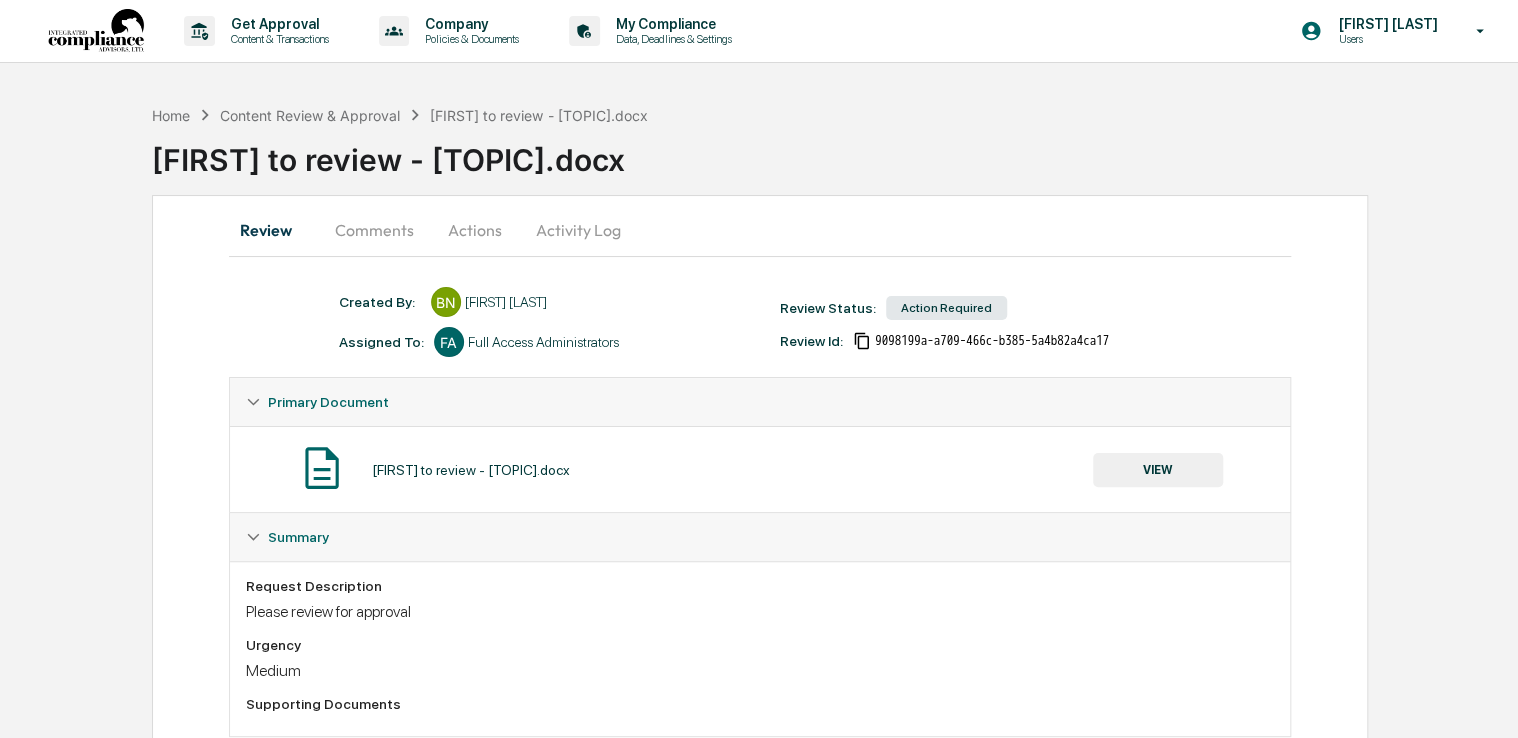 scroll, scrollTop: 0, scrollLeft: 0, axis: both 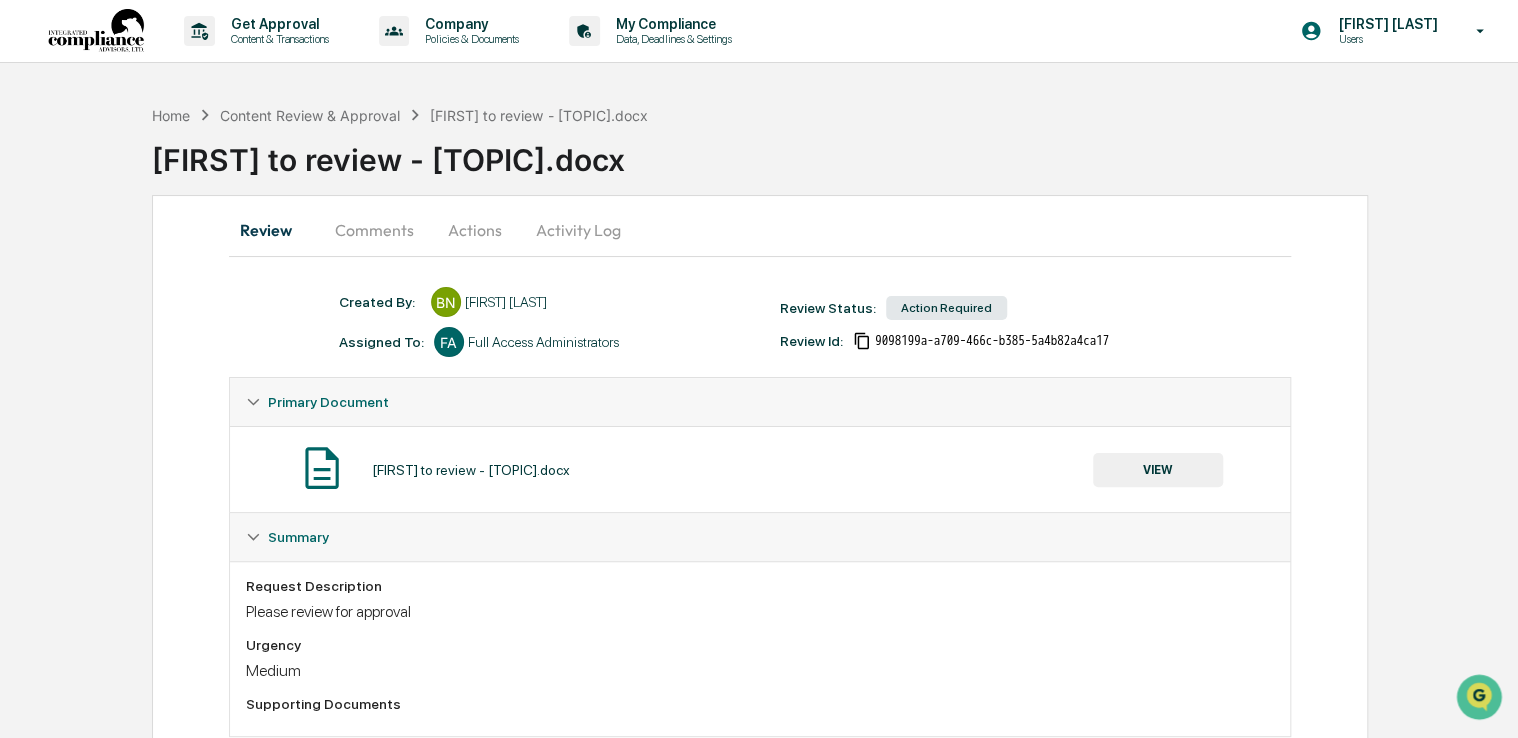 click on "Comments" at bounding box center (374, 230) 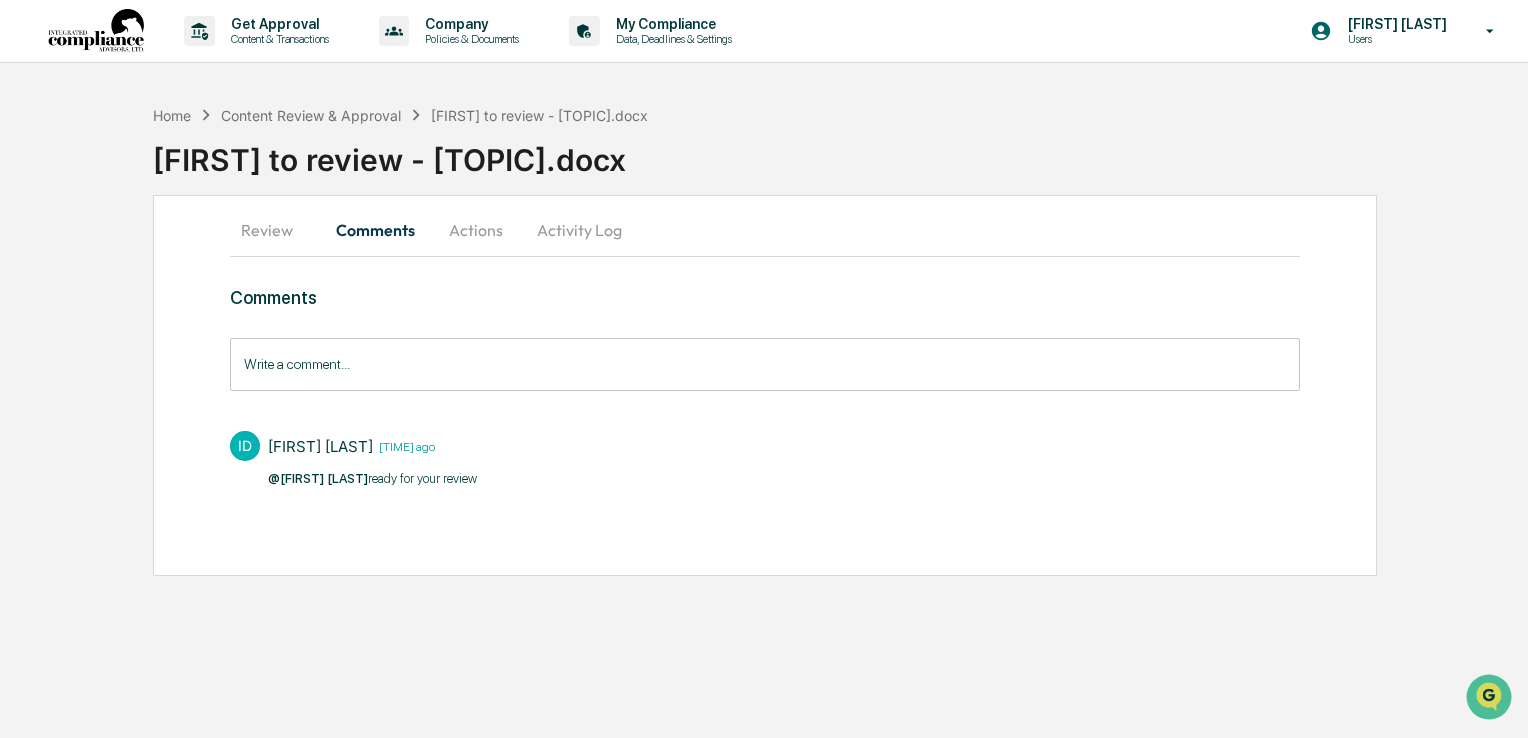 click on "Review" at bounding box center [275, 230] 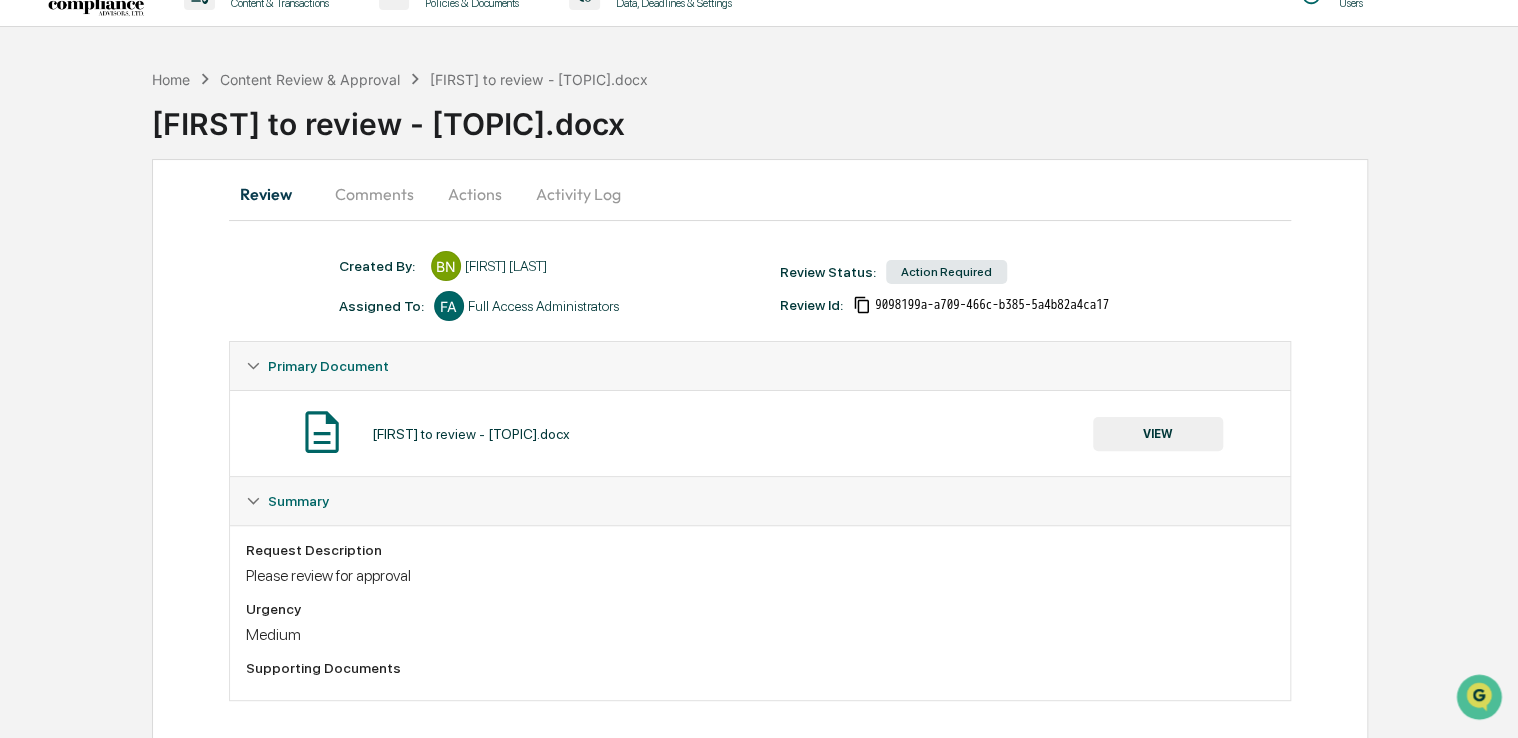 scroll, scrollTop: 51, scrollLeft: 0, axis: vertical 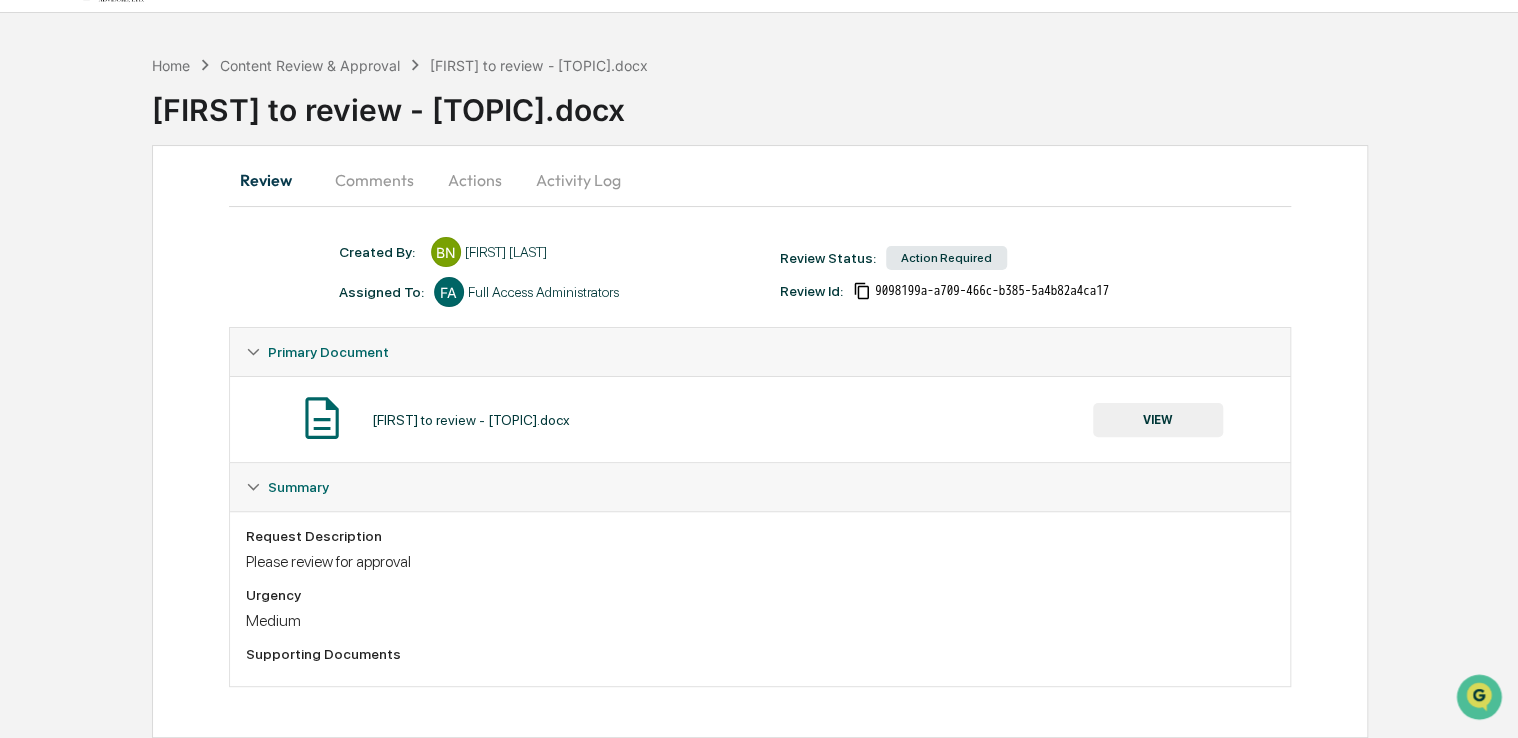click on "VIEW" at bounding box center (1158, 420) 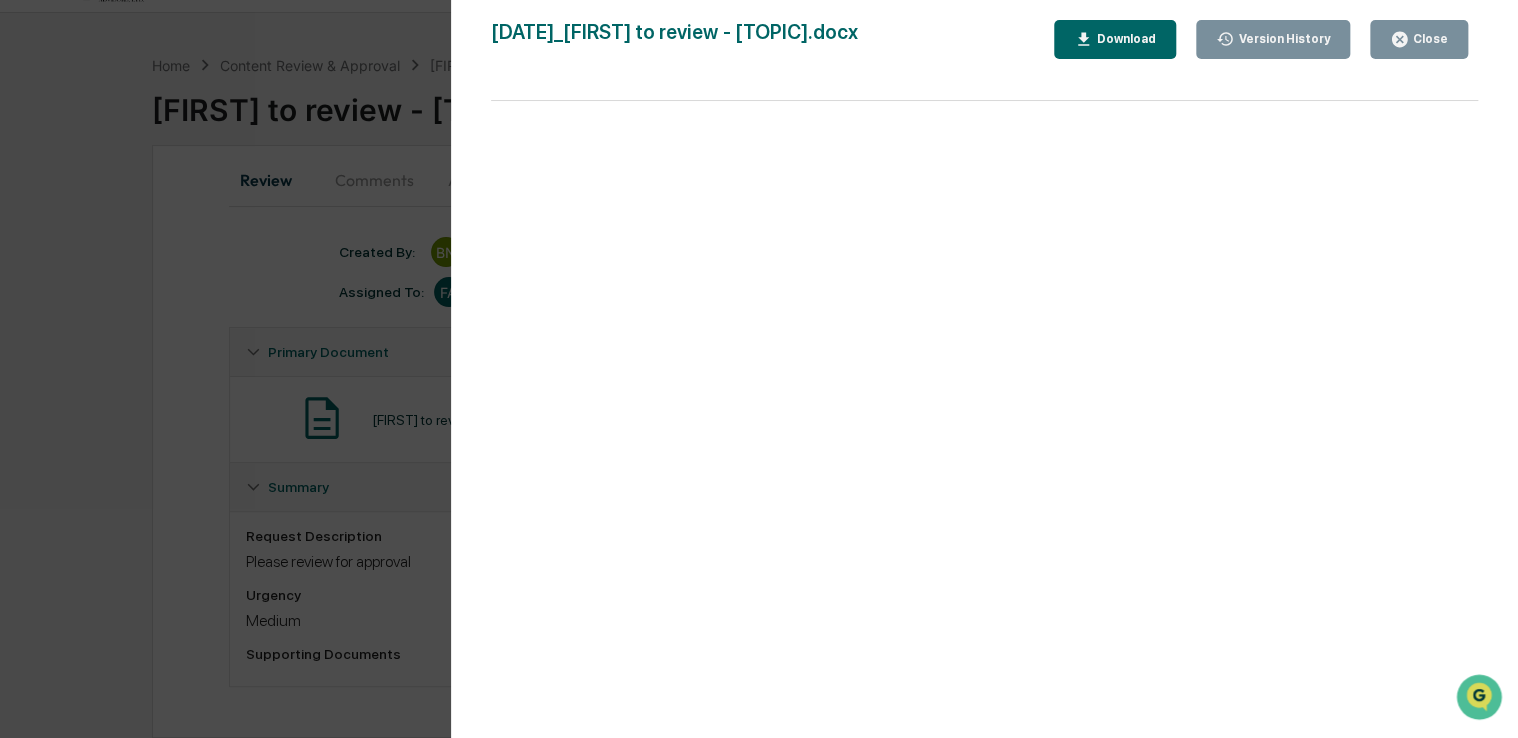click on "Close" at bounding box center (1414, 39) 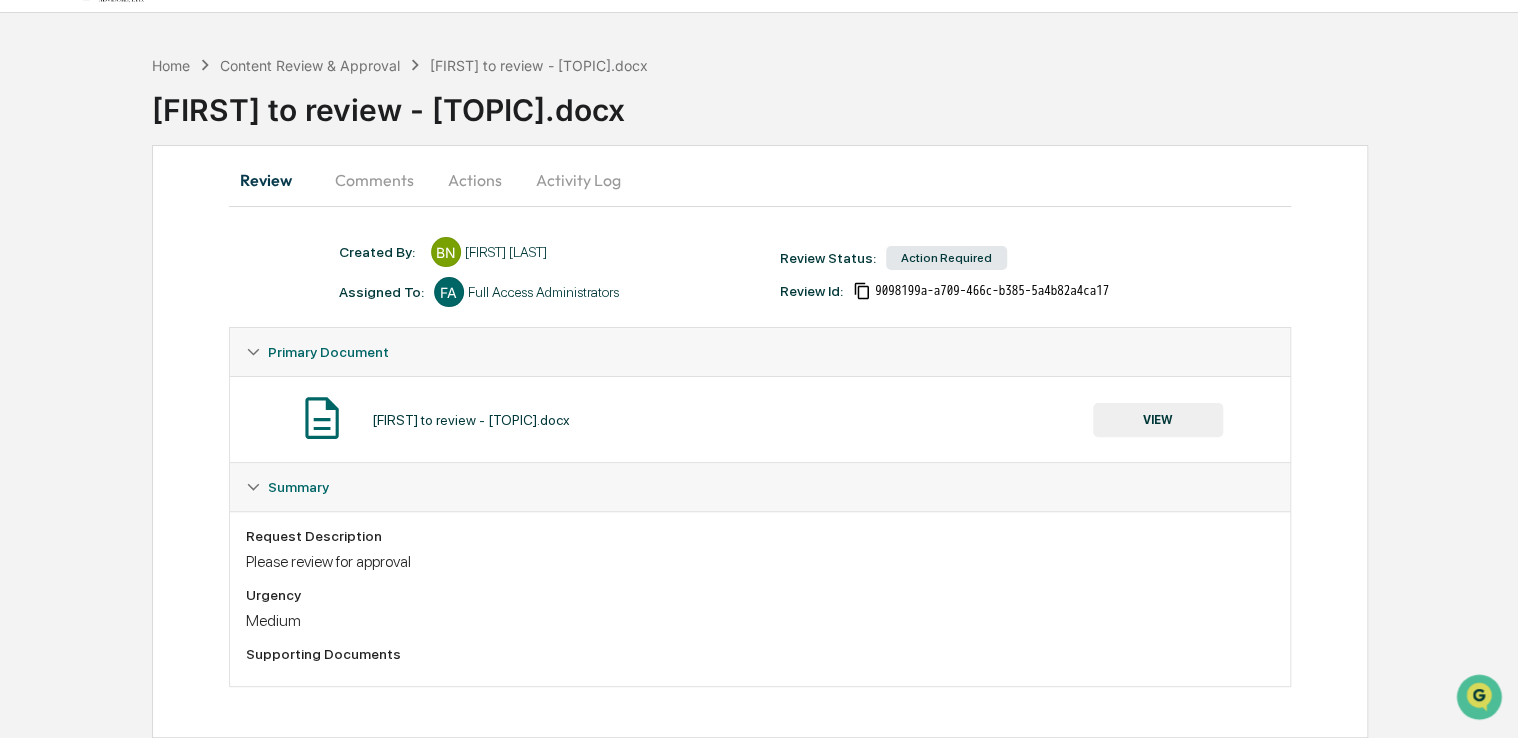 click on "Actions" at bounding box center [475, 180] 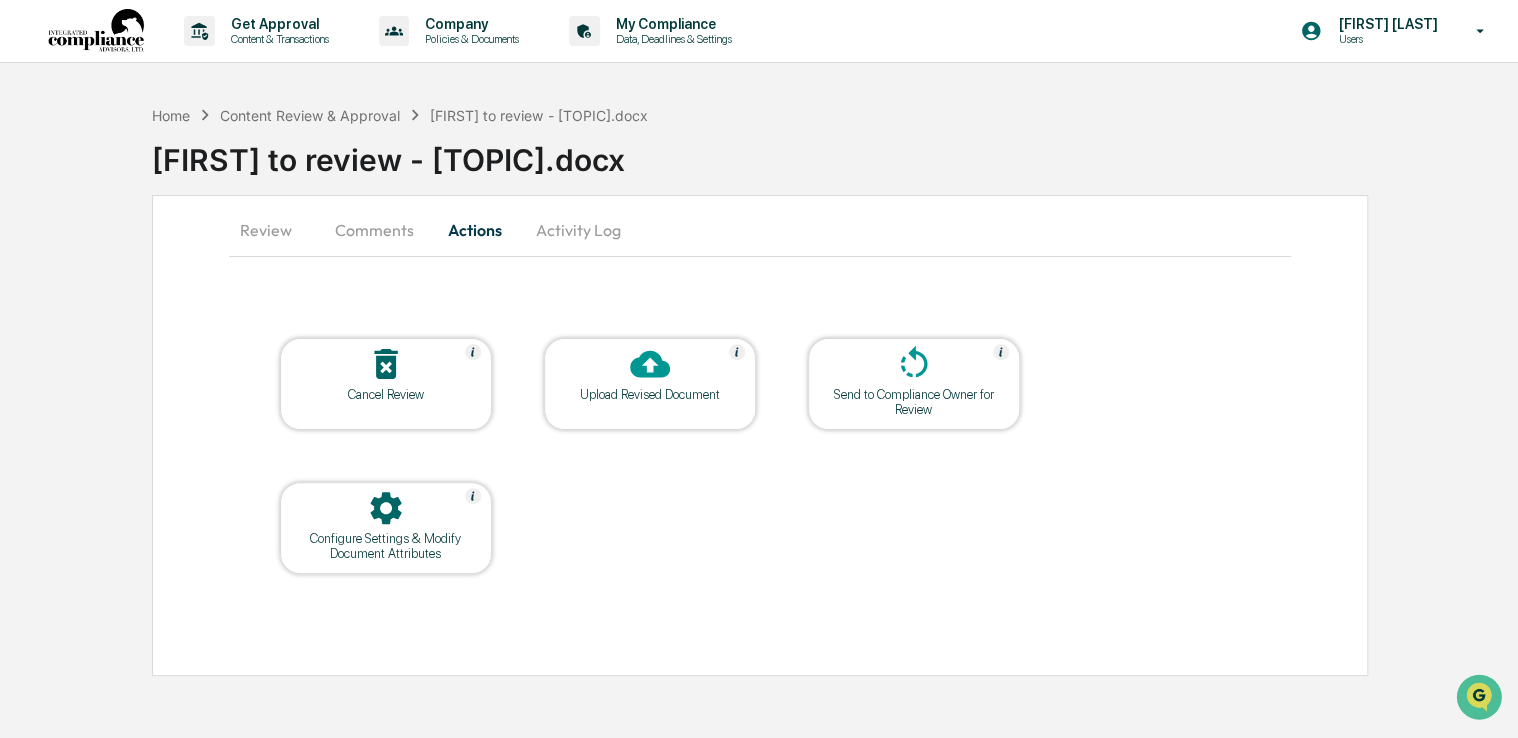 scroll, scrollTop: 0, scrollLeft: 0, axis: both 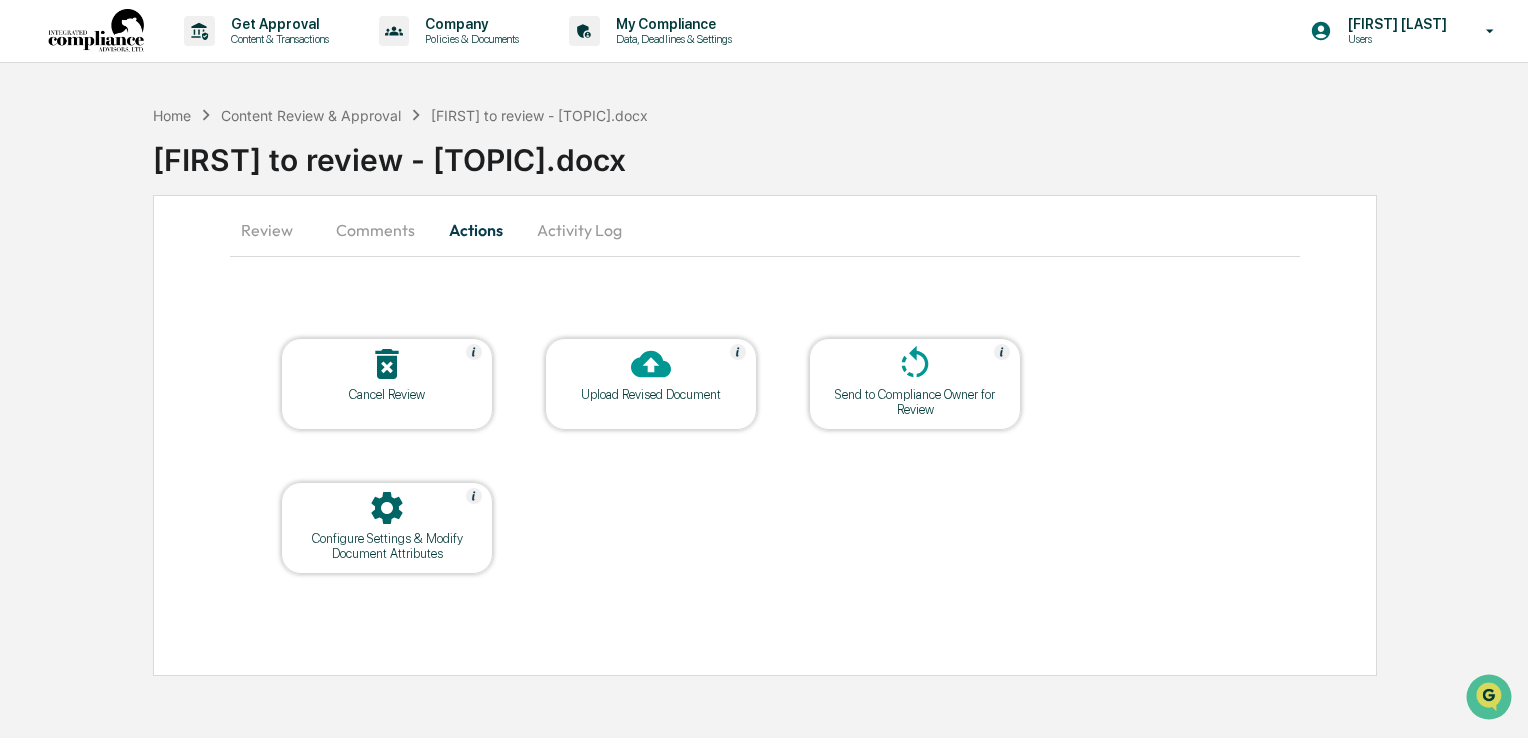click on "Activity Log" at bounding box center (579, 230) 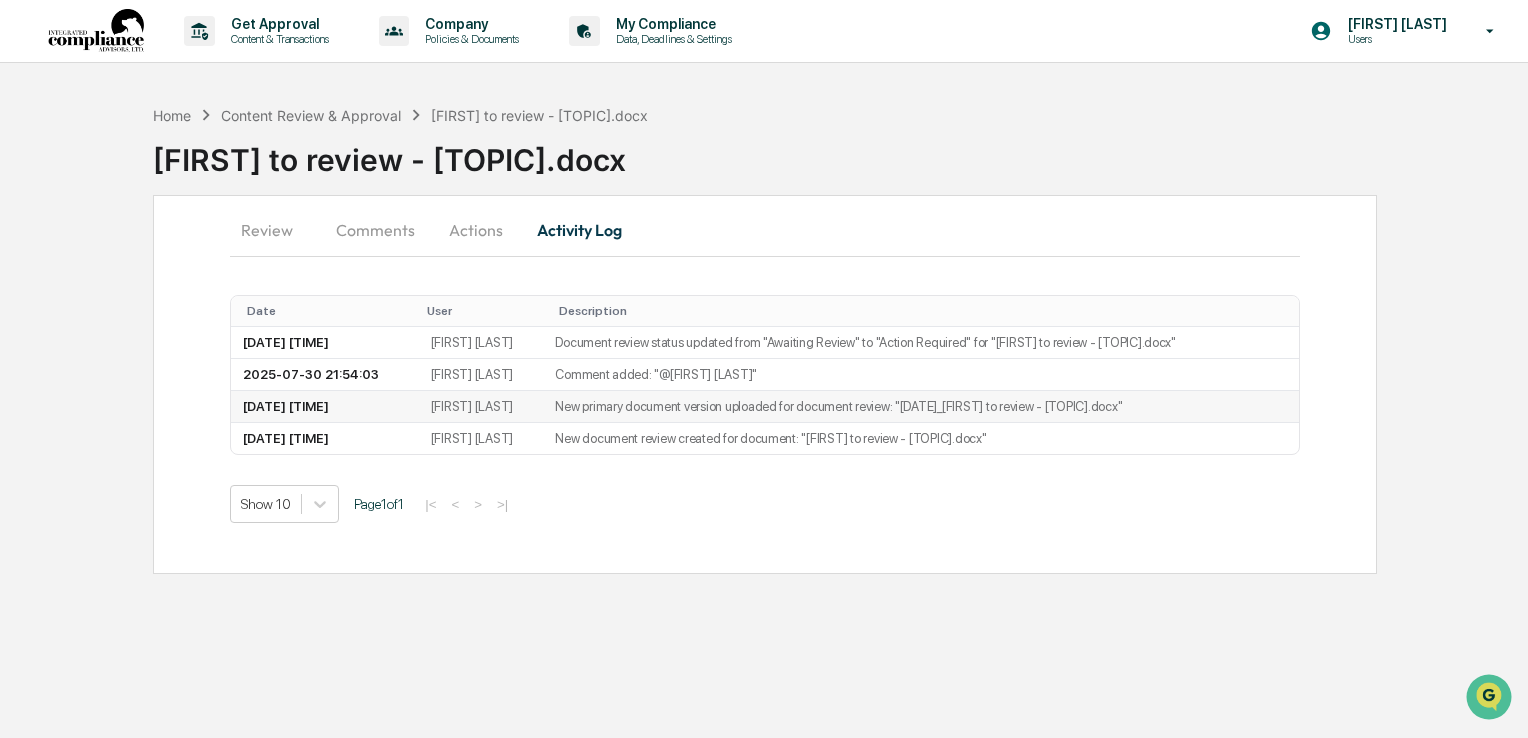 click on "New primary document version uploaded for document review: "07.30.25_Brian to review - Roth IRAs.docx"" at bounding box center (920, 407) 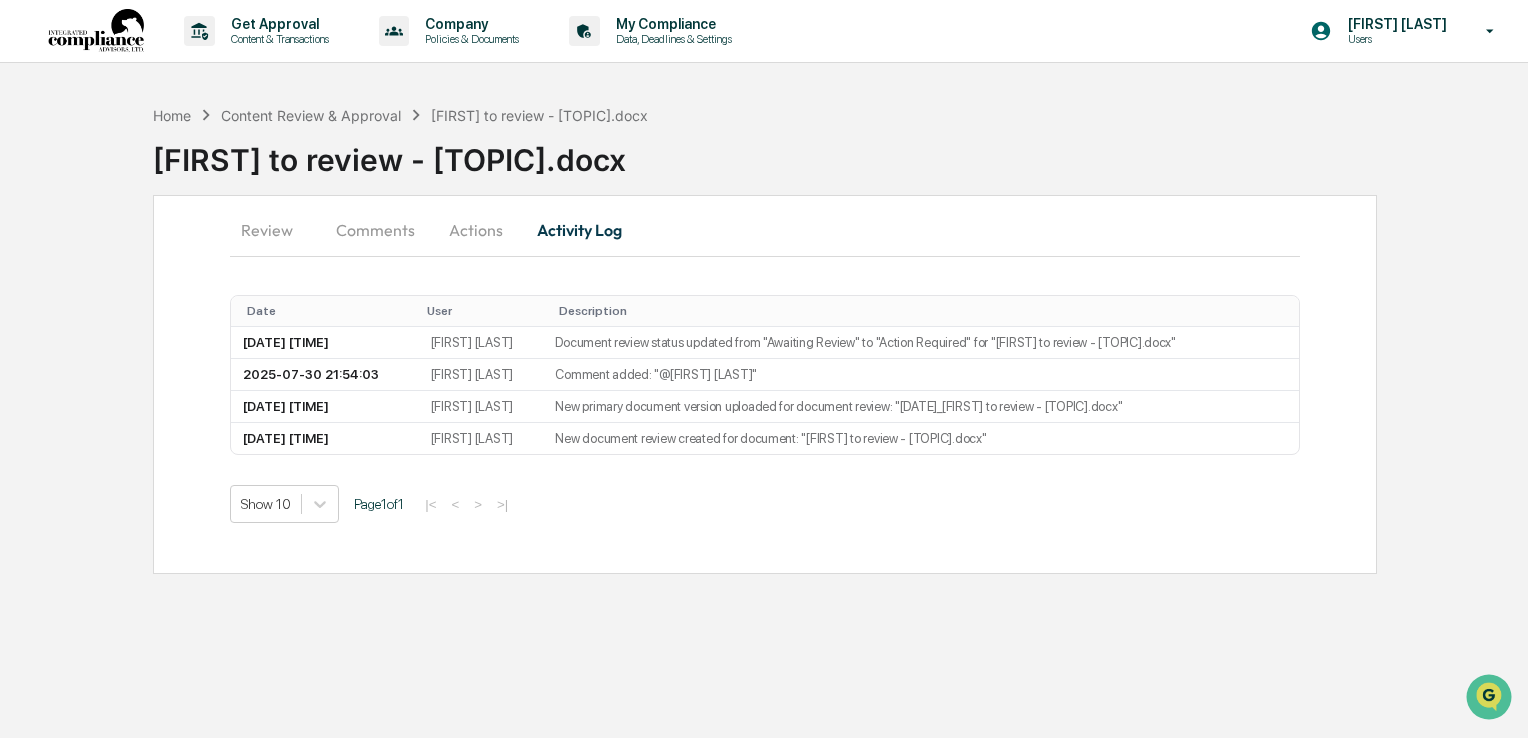 click on "Review" at bounding box center (275, 230) 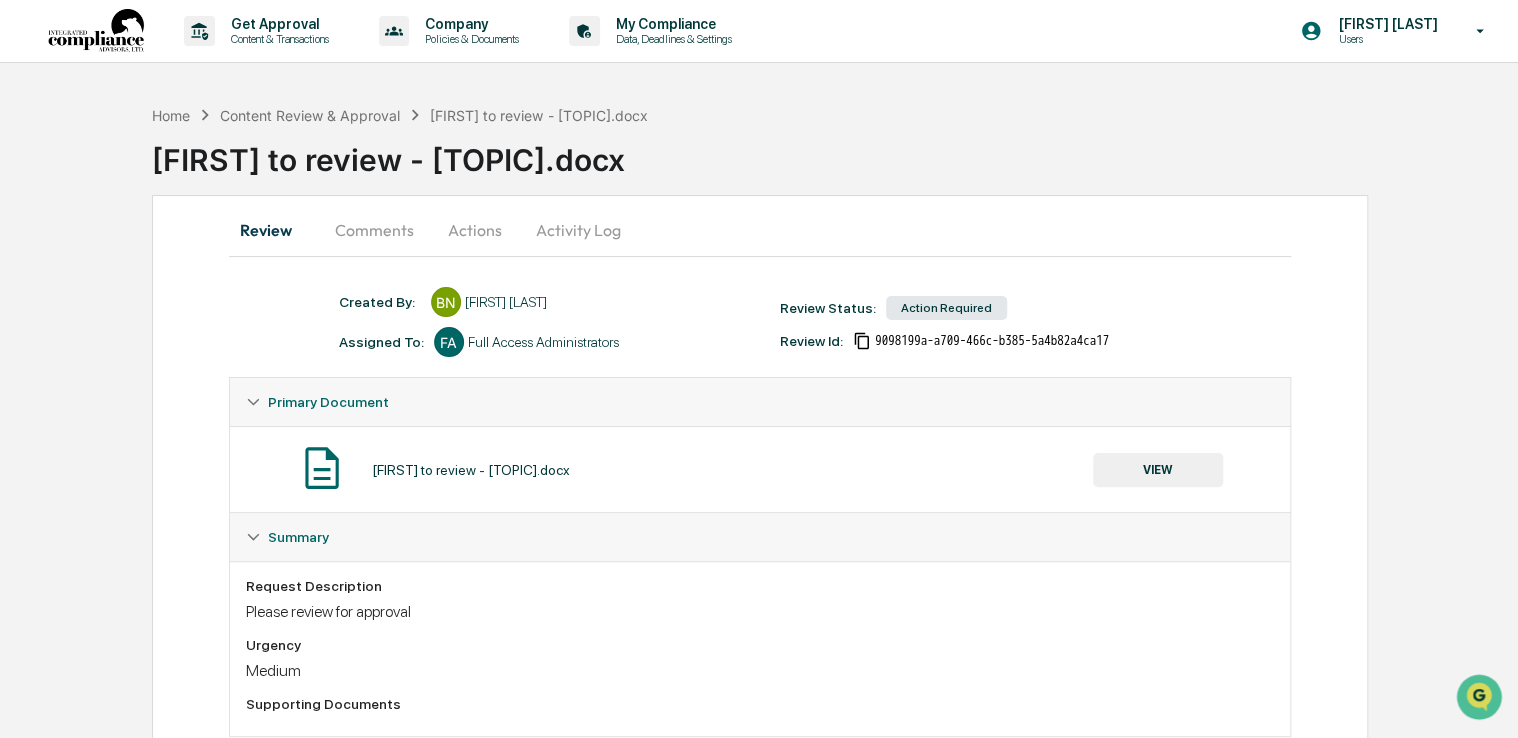 click on "Actions" at bounding box center (475, 230) 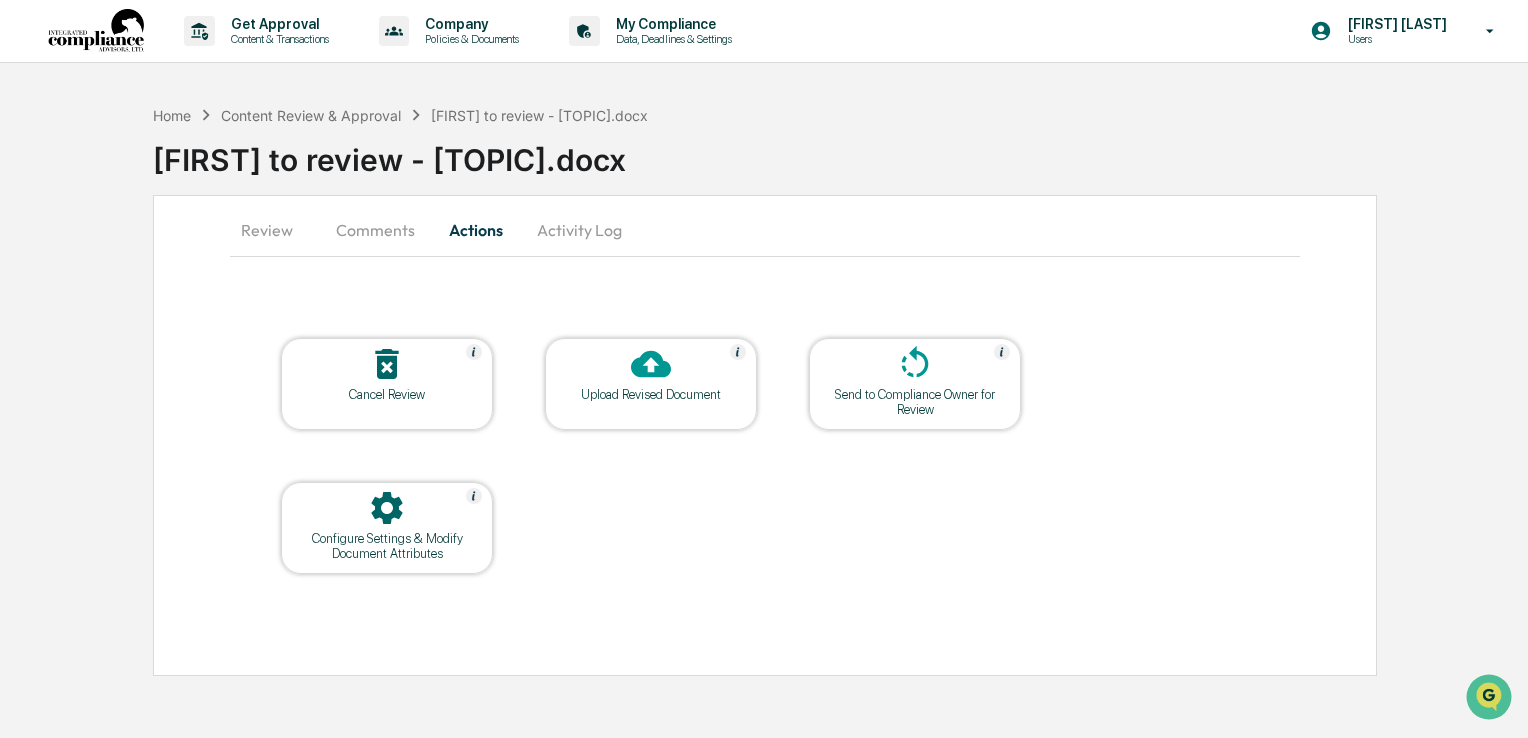 click at bounding box center [915, 365] 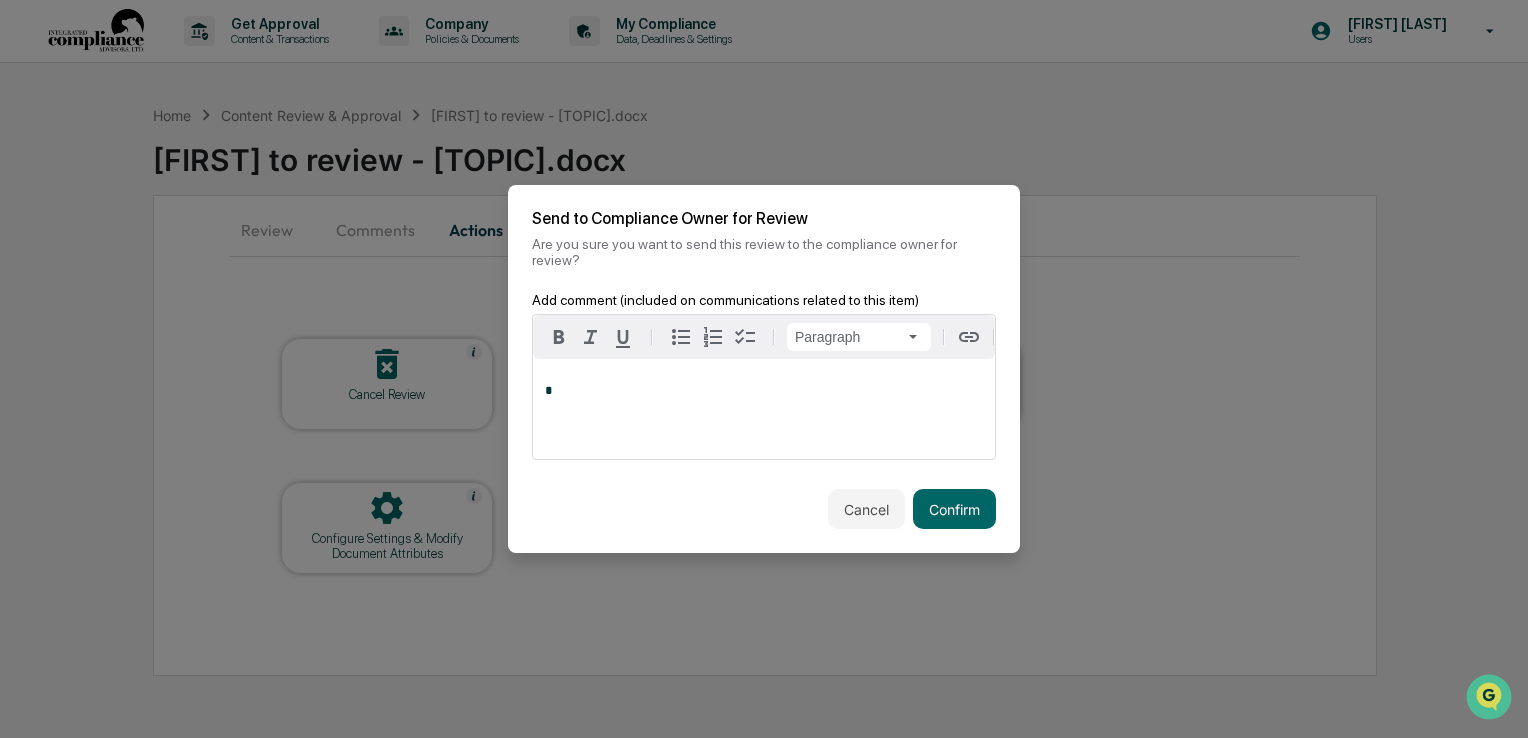 click on "*" at bounding box center [764, 391] 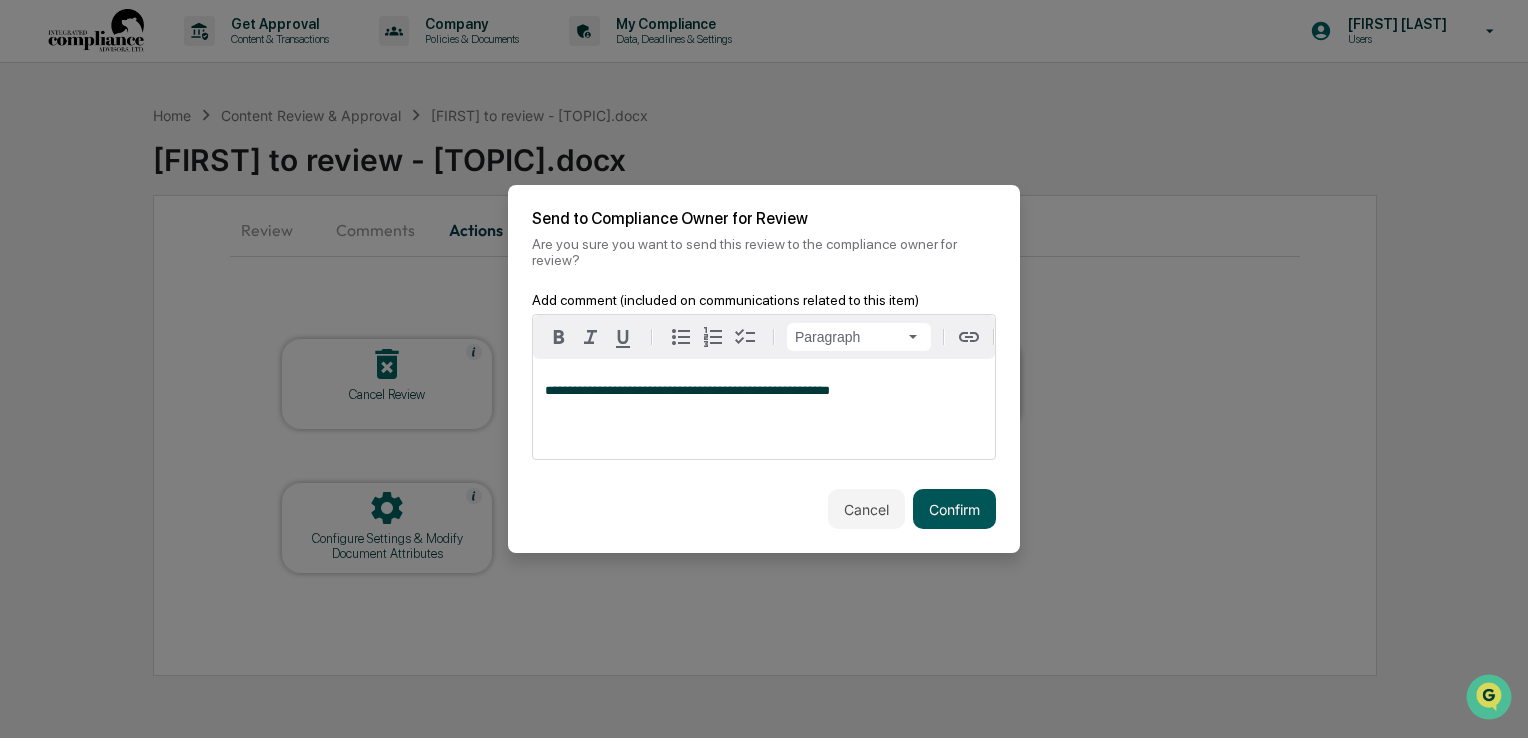 click on "Confirm" at bounding box center (954, 509) 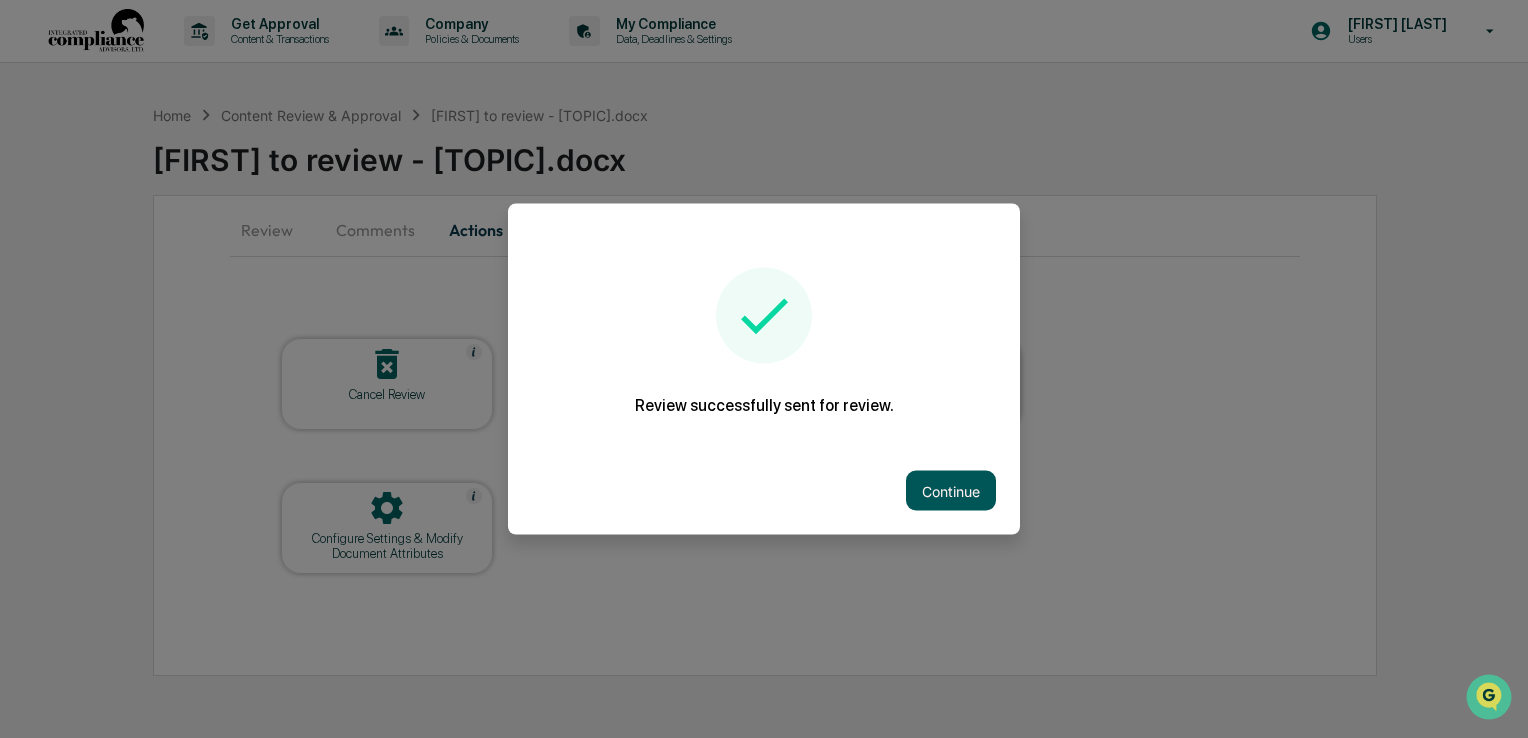 click on "Continue" at bounding box center [951, 491] 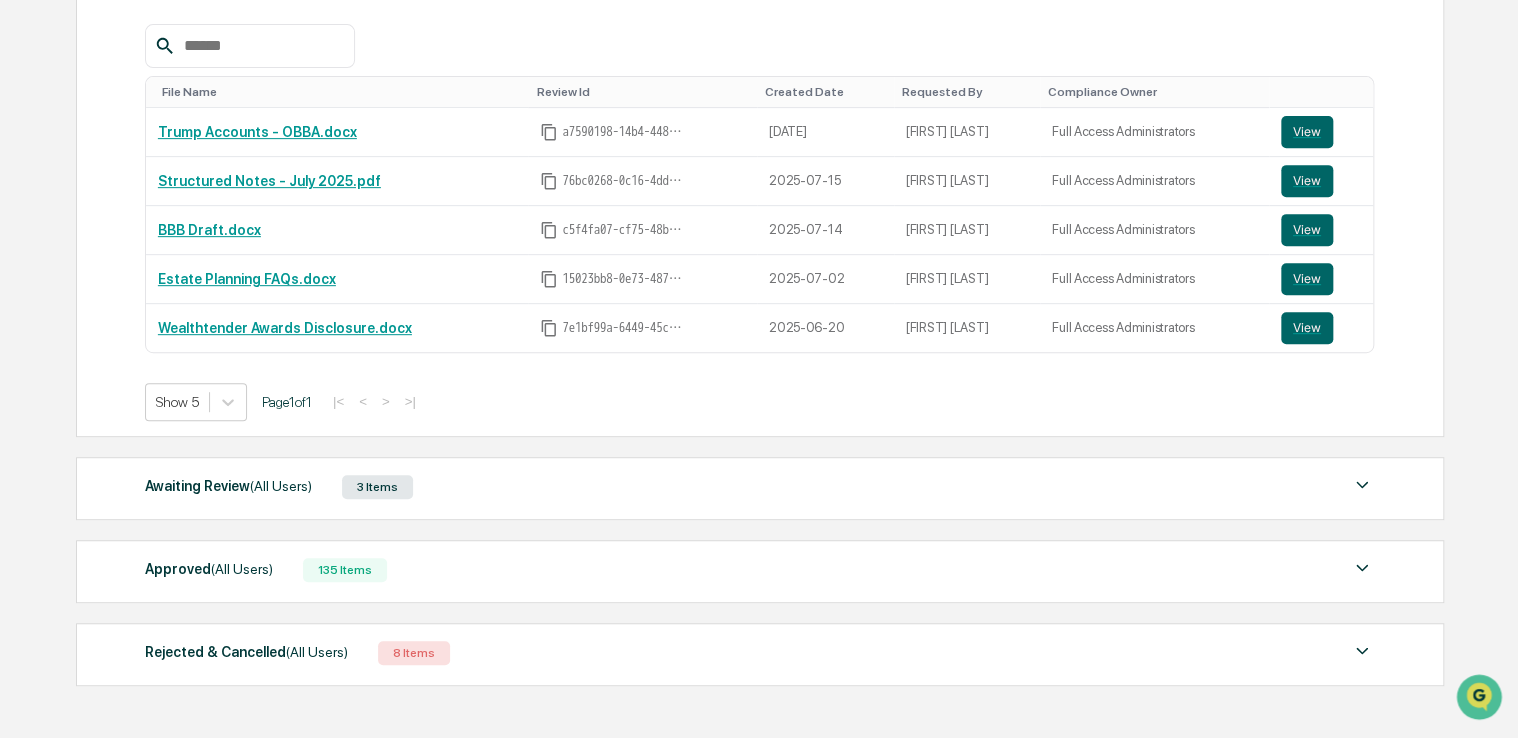 scroll, scrollTop: 400, scrollLeft: 0, axis: vertical 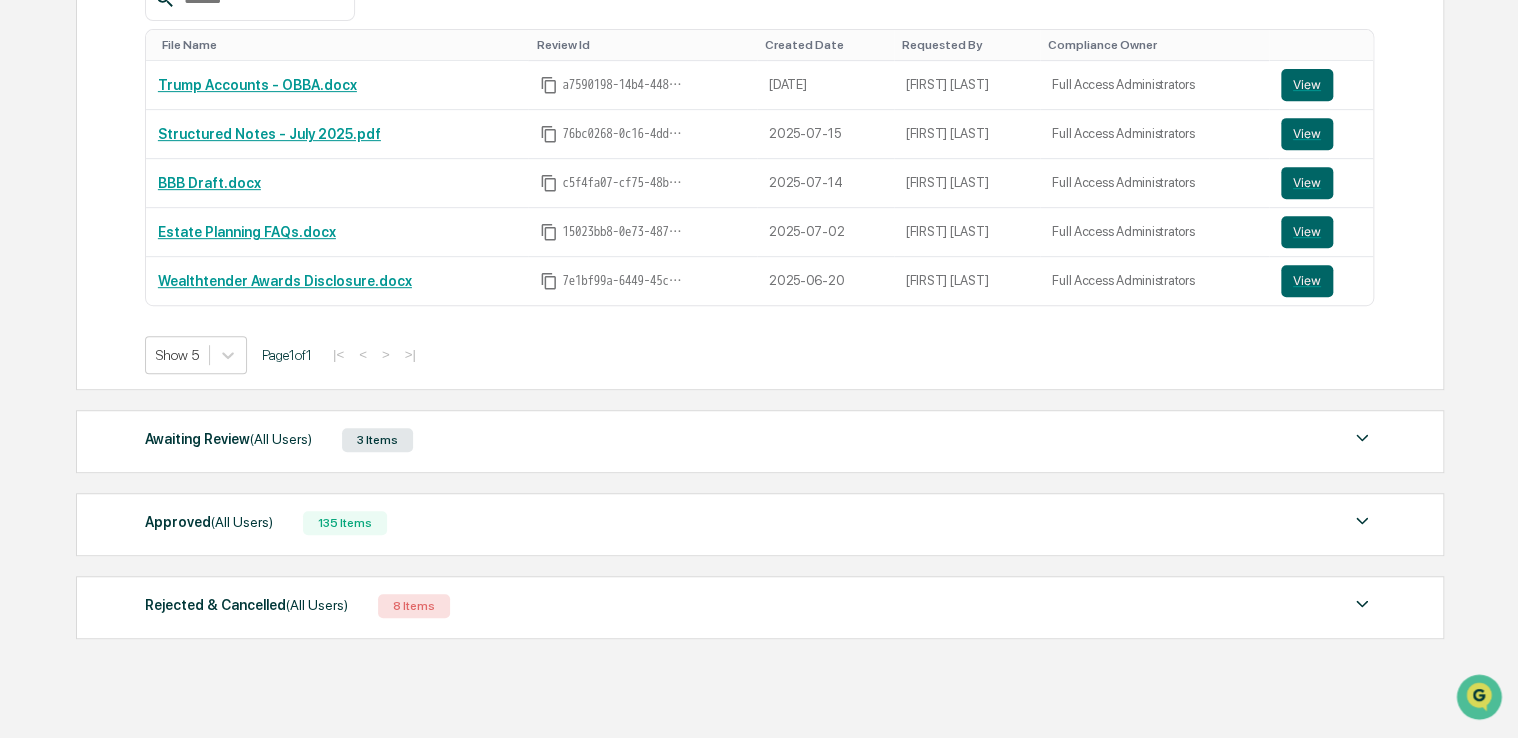 click on "(All Users)" at bounding box center (281, 439) 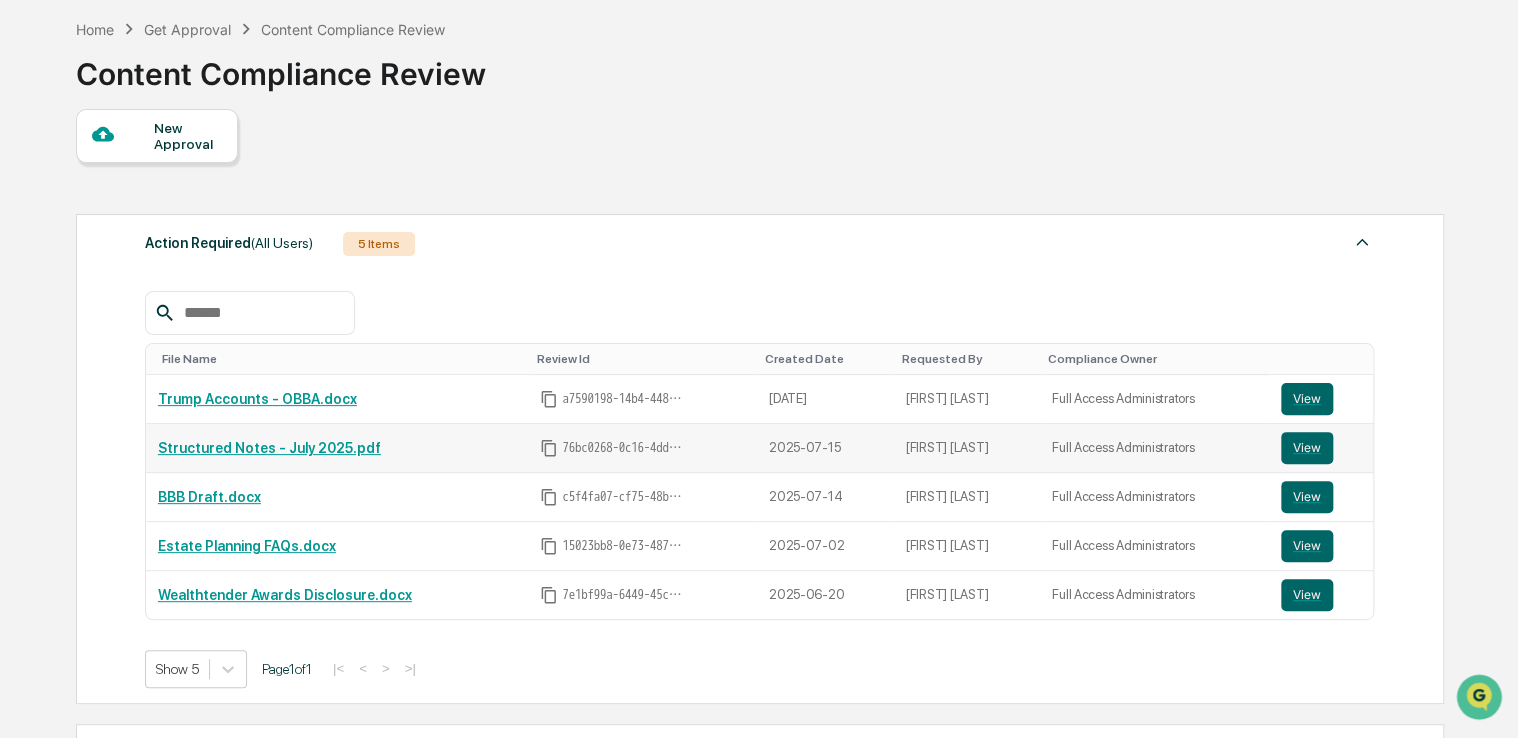 scroll, scrollTop: 0, scrollLeft: 0, axis: both 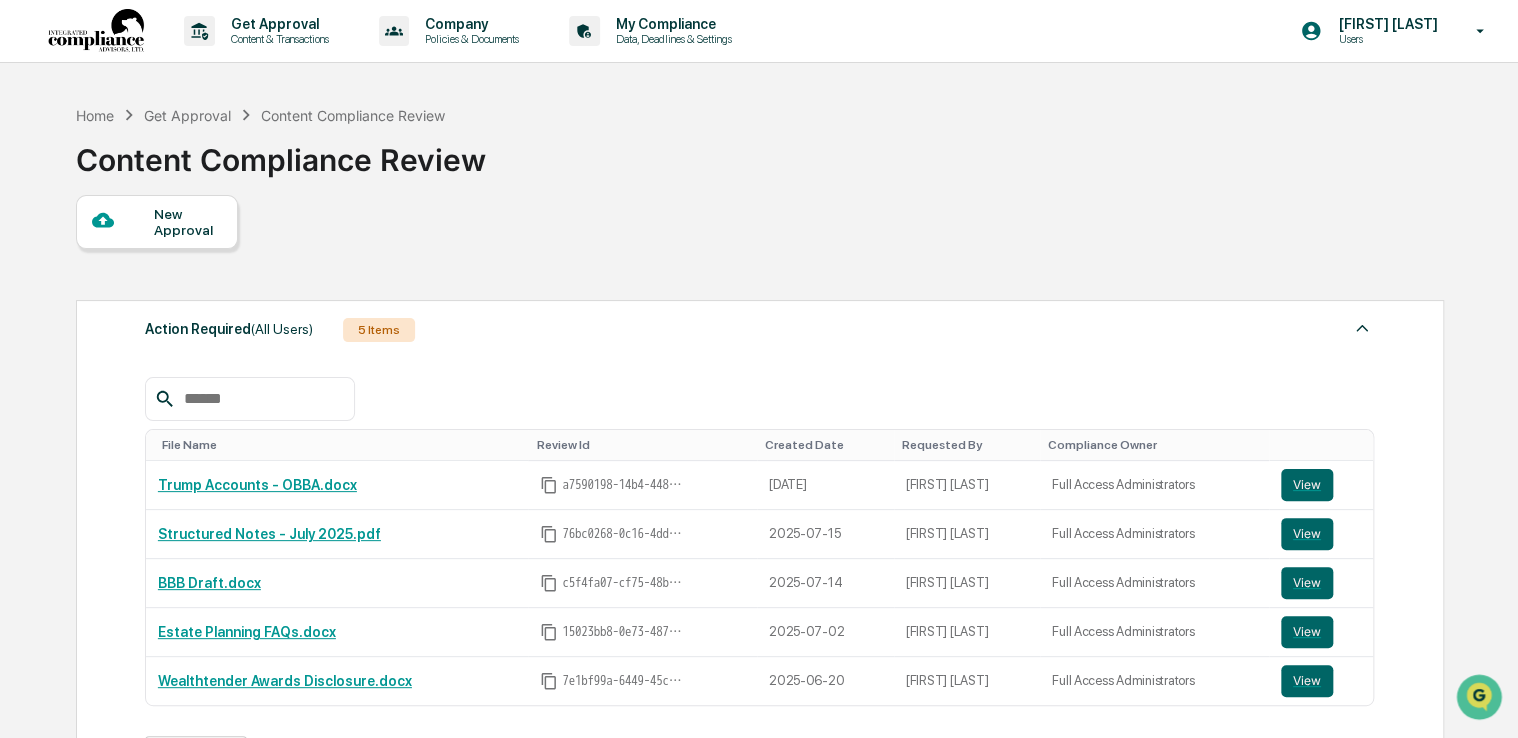 click at bounding box center (123, 221) 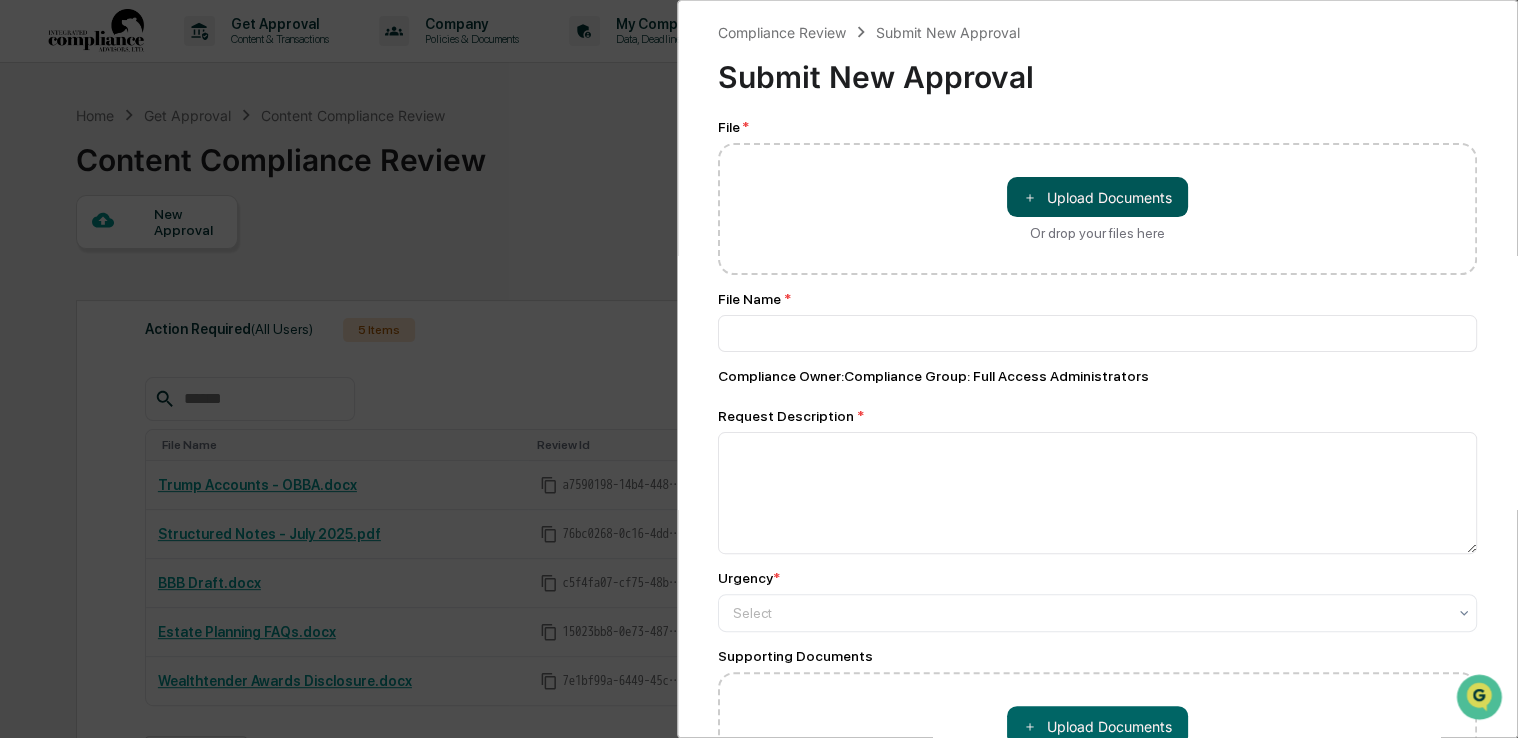 click on "＋ Upload Documents" at bounding box center (1097, 197) 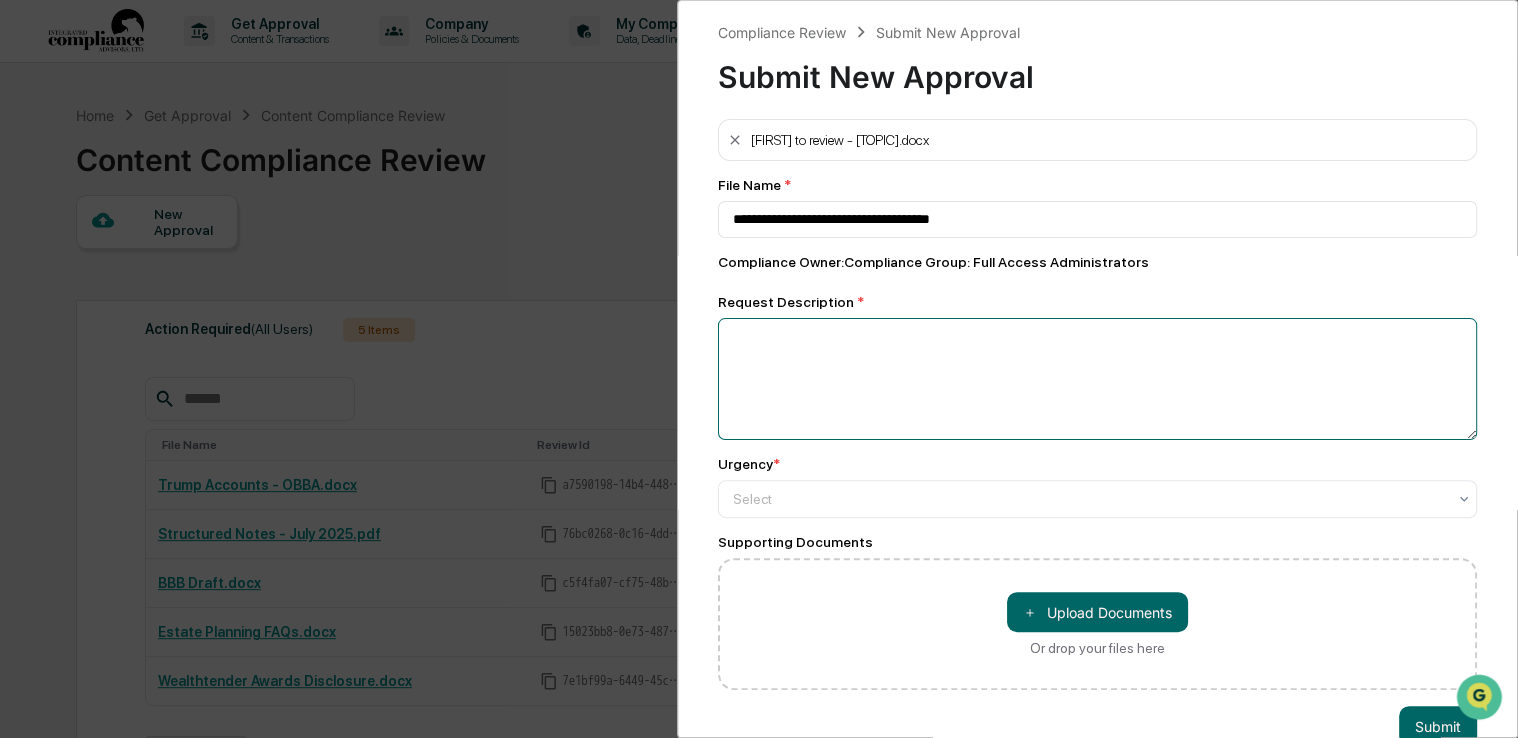 click at bounding box center (1097, 379) 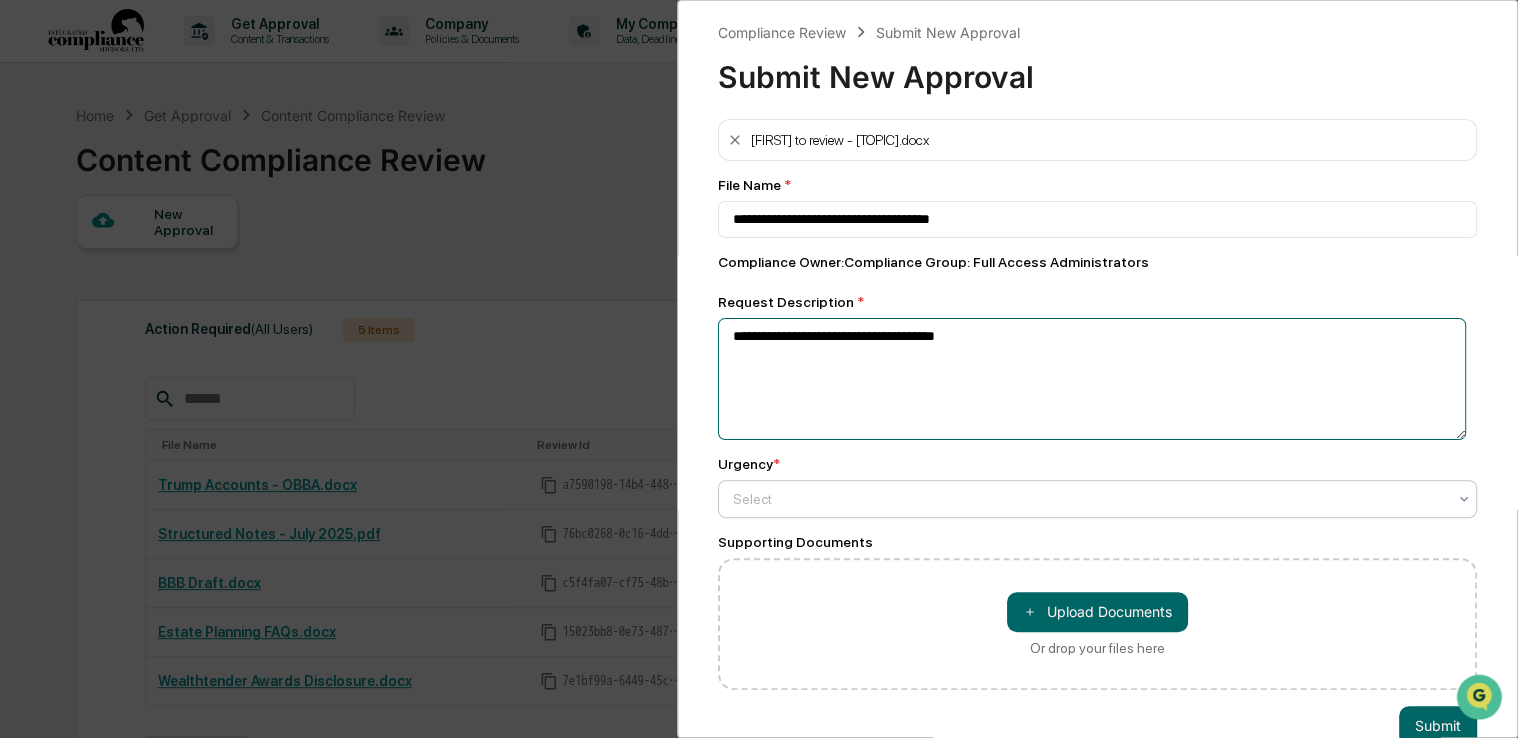 type on "**********" 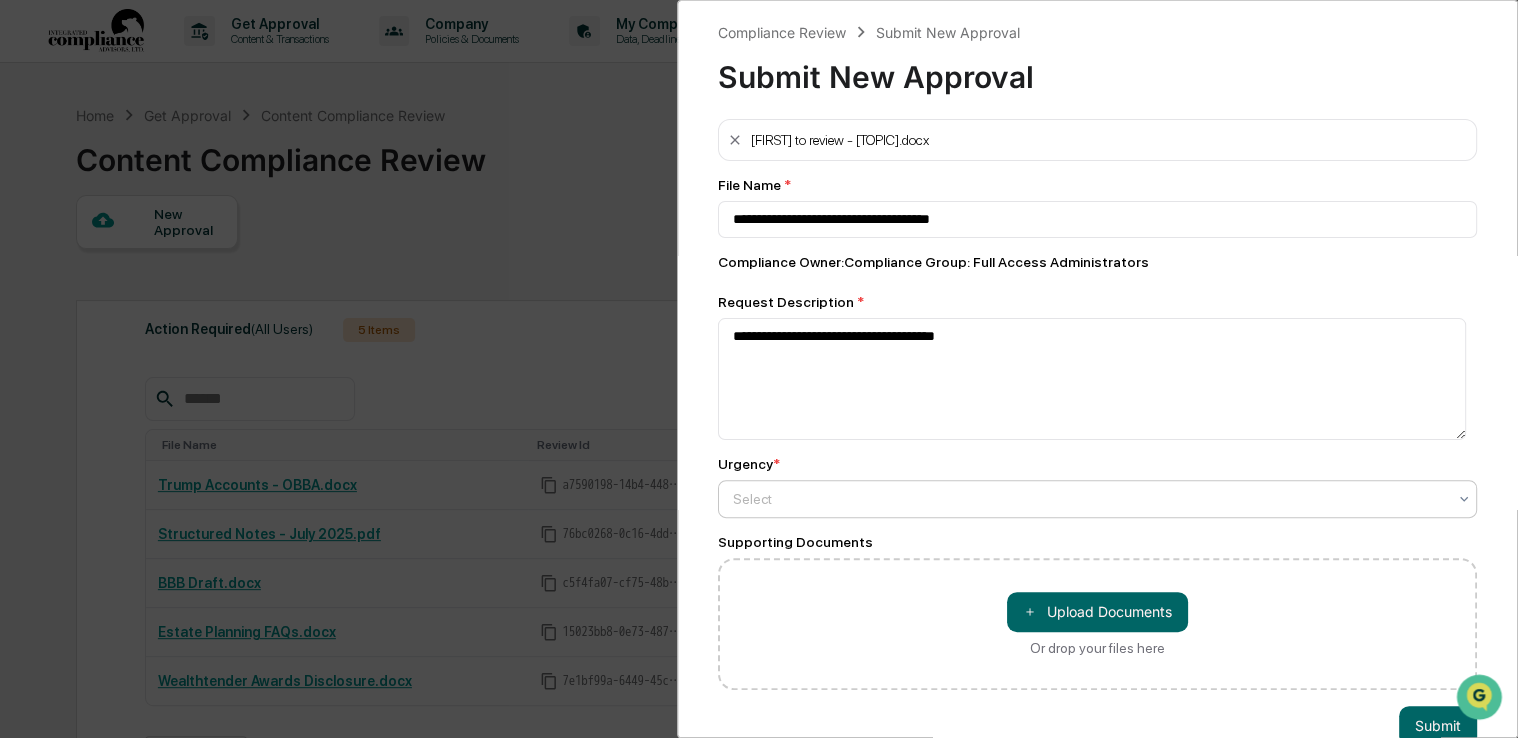 click at bounding box center [1089, 499] 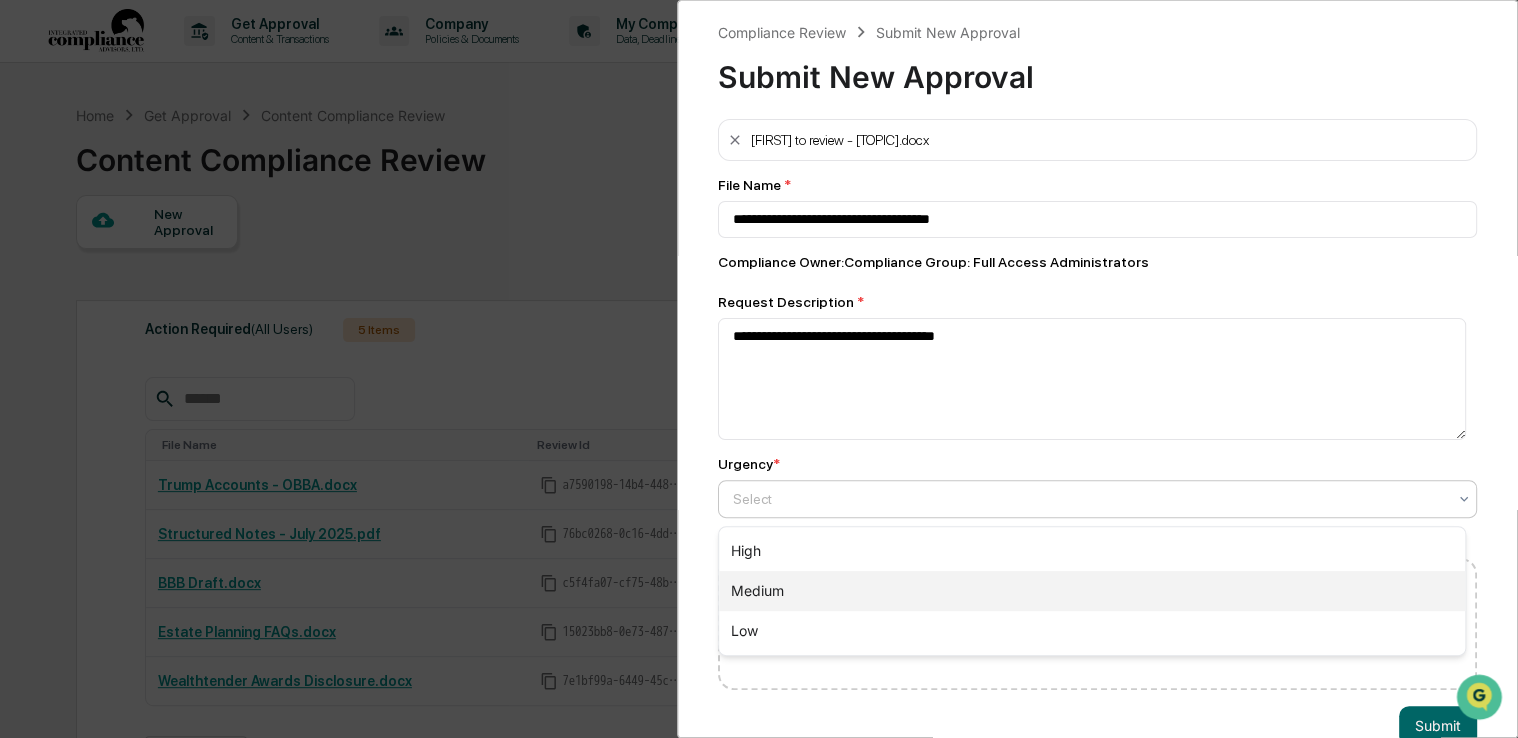 click on "Medium" at bounding box center (1092, 591) 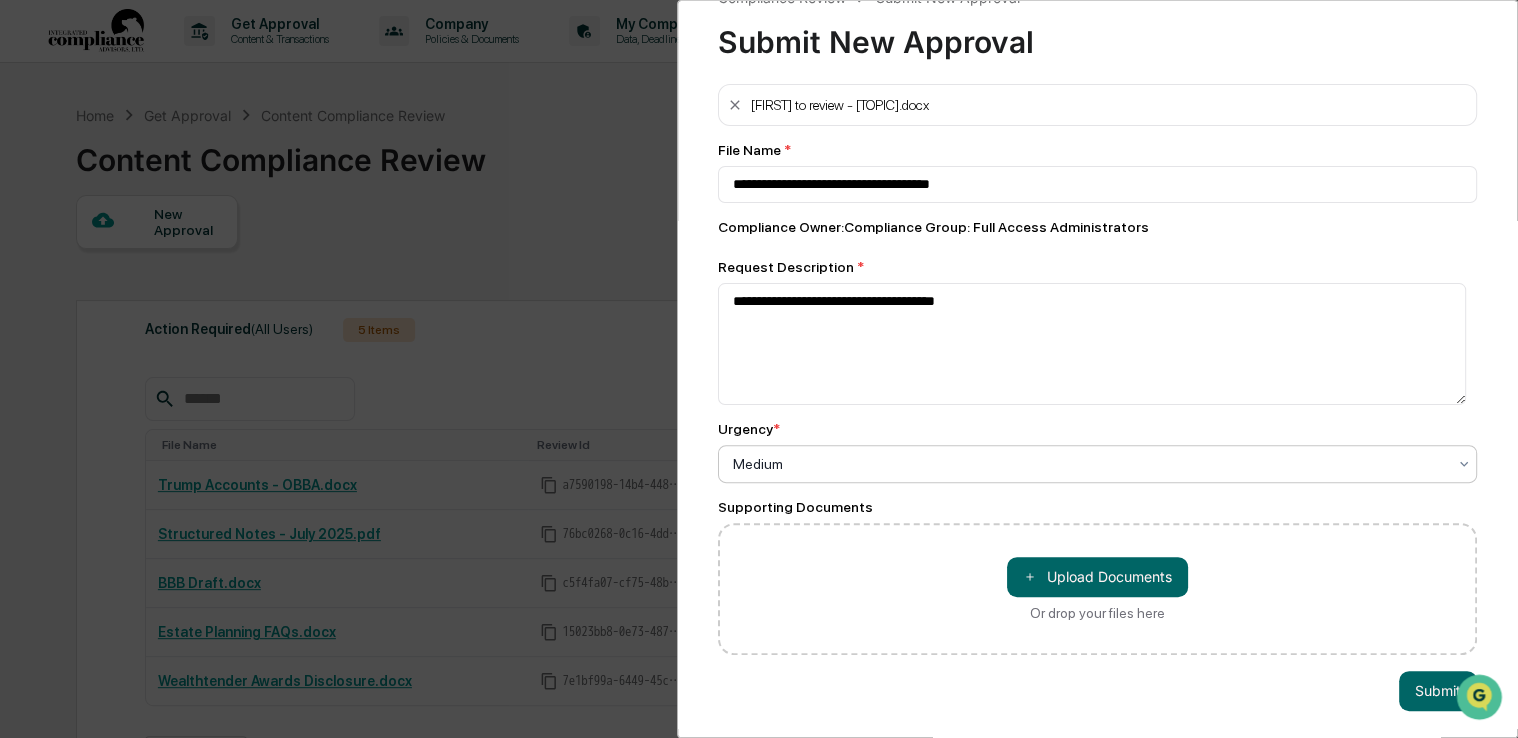 scroll, scrollTop: 53, scrollLeft: 0, axis: vertical 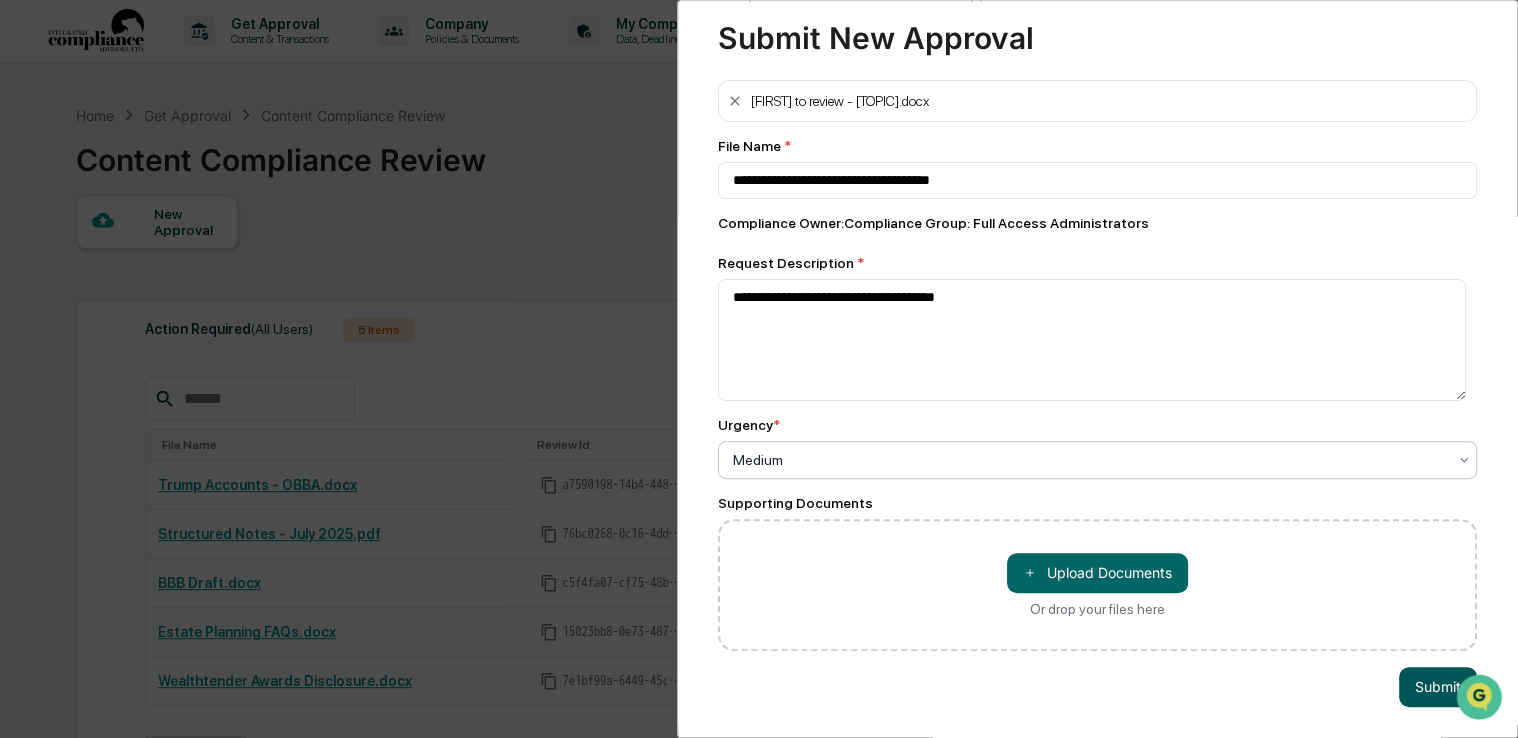 click on "Submit" at bounding box center [1438, 687] 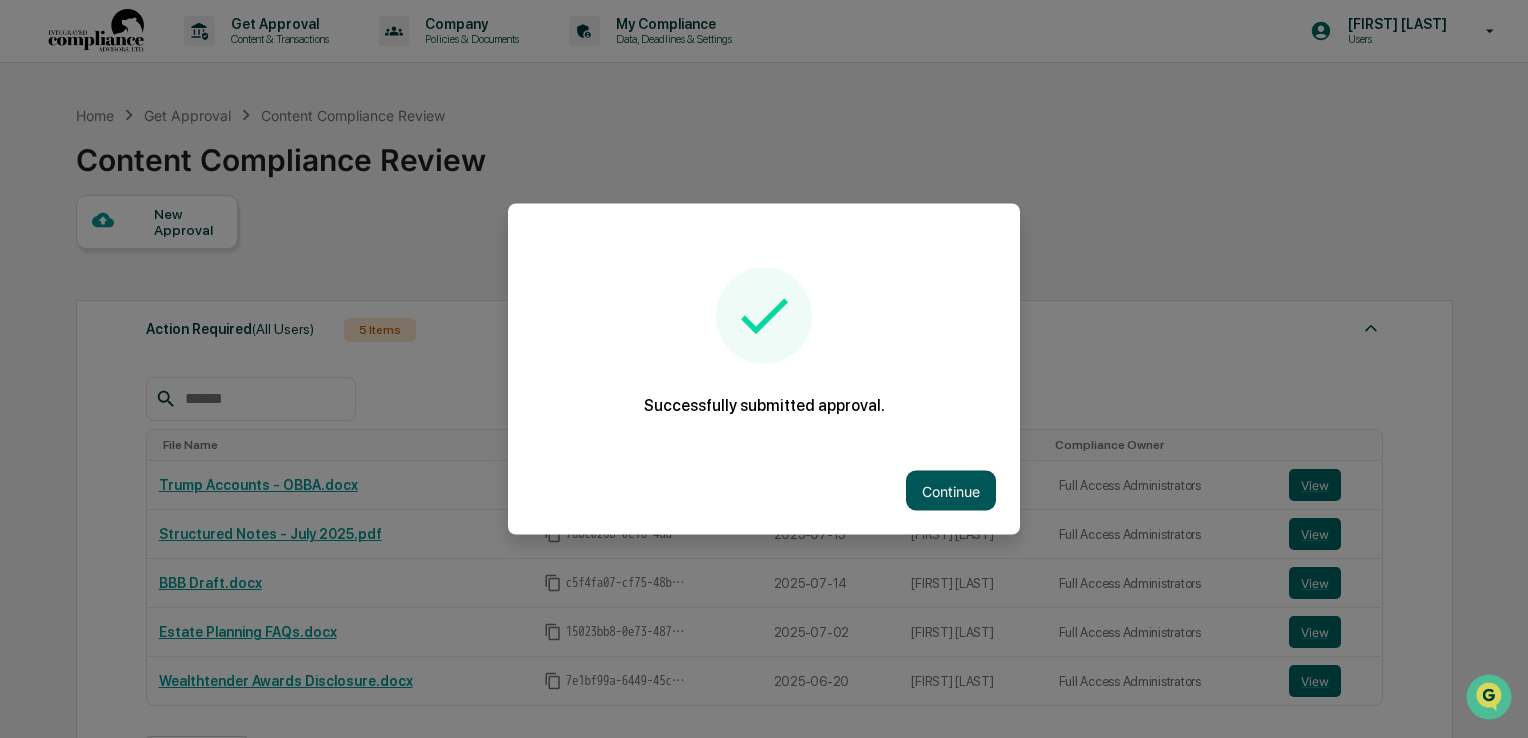 click on "Continue" at bounding box center (951, 491) 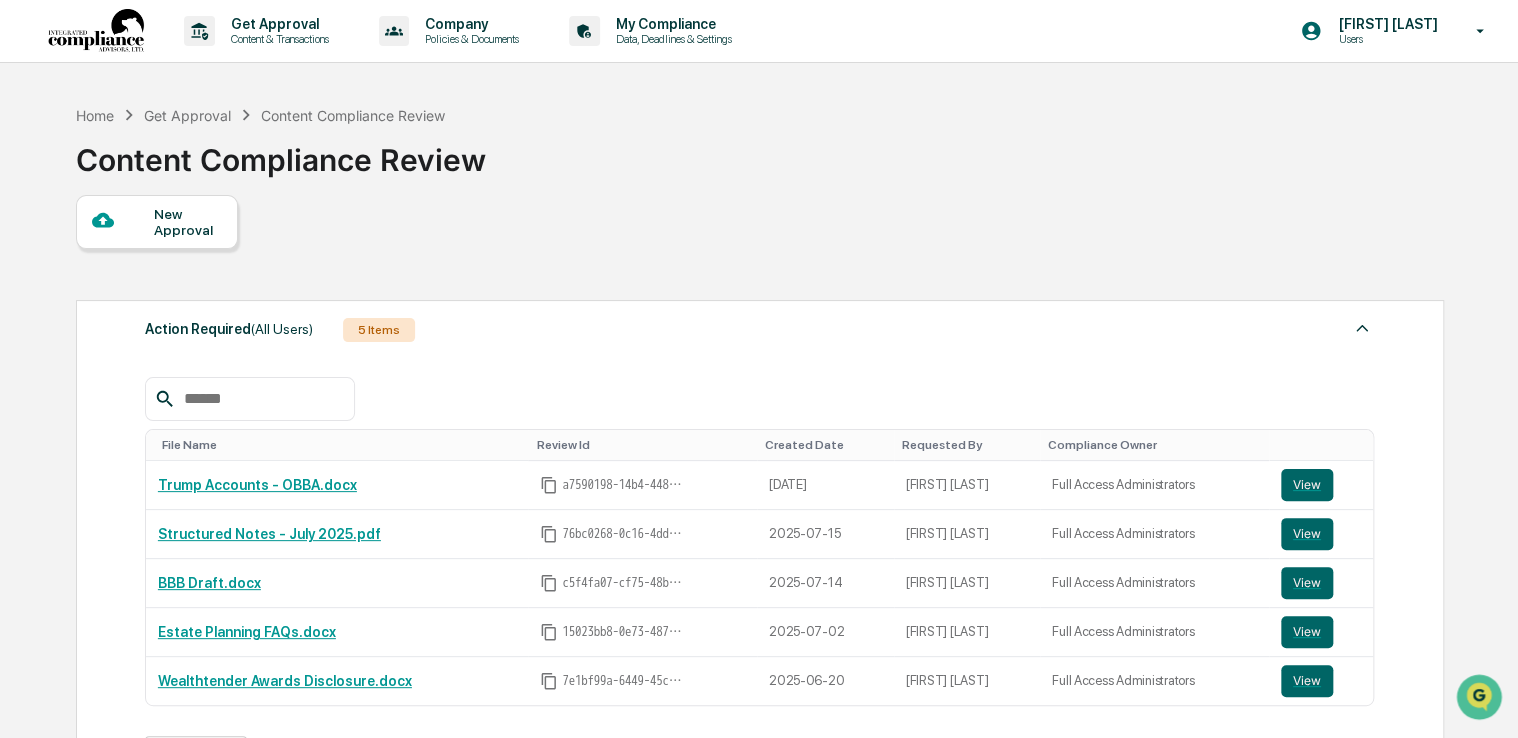 click on "New Approval" at bounding box center (187, 222) 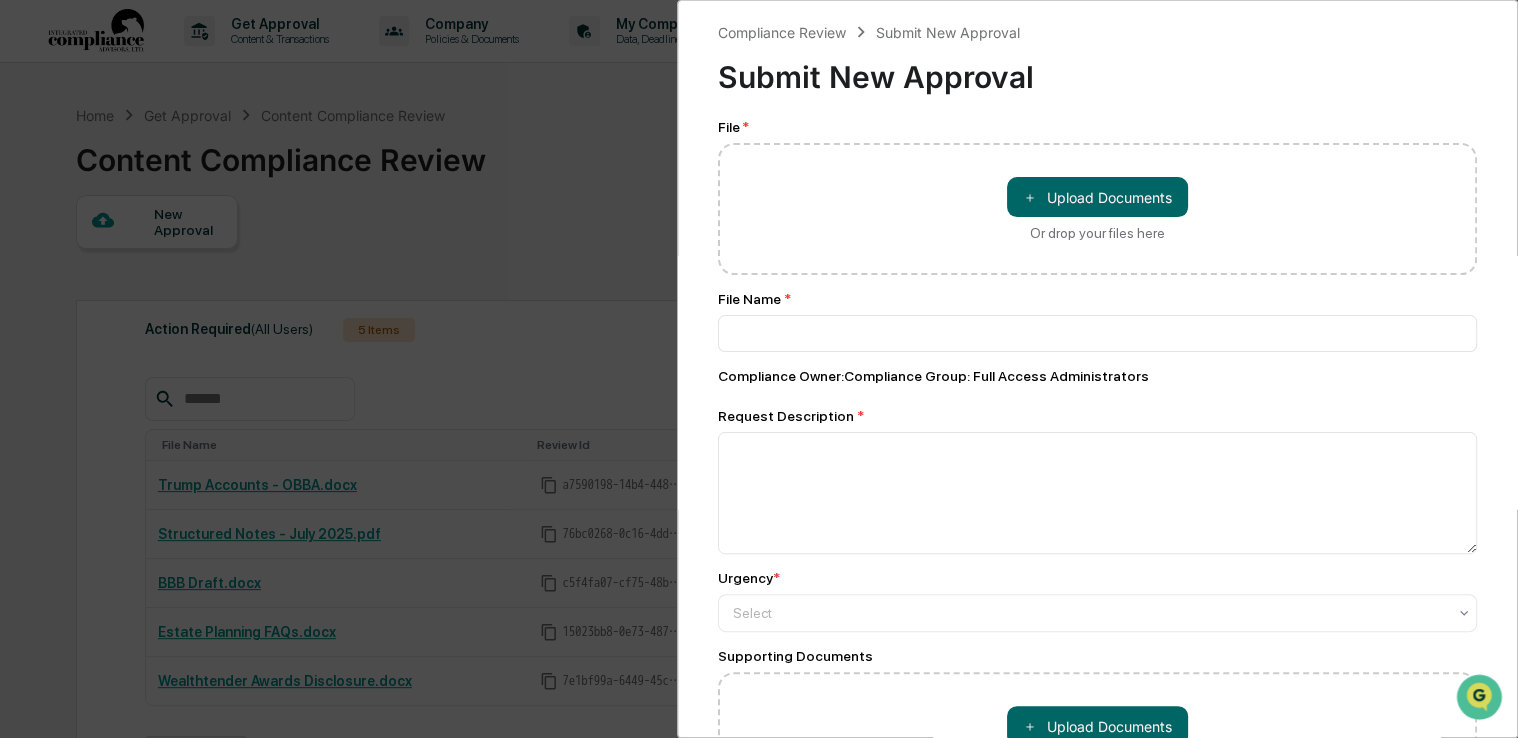 click on "＋ Upload Documents Or drop your files here" at bounding box center [1097, 209] 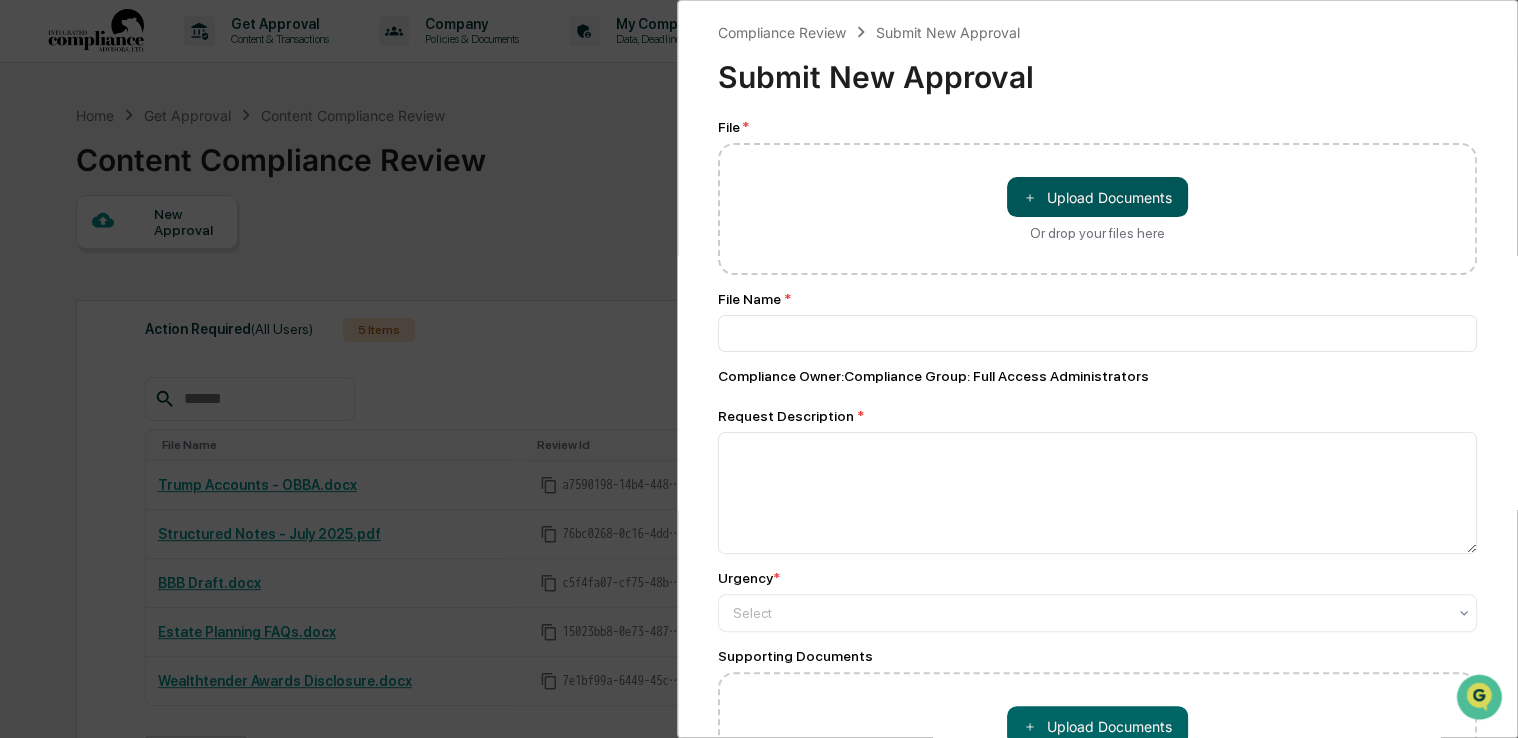 click on "＋ Upload Documents" at bounding box center (1097, 197) 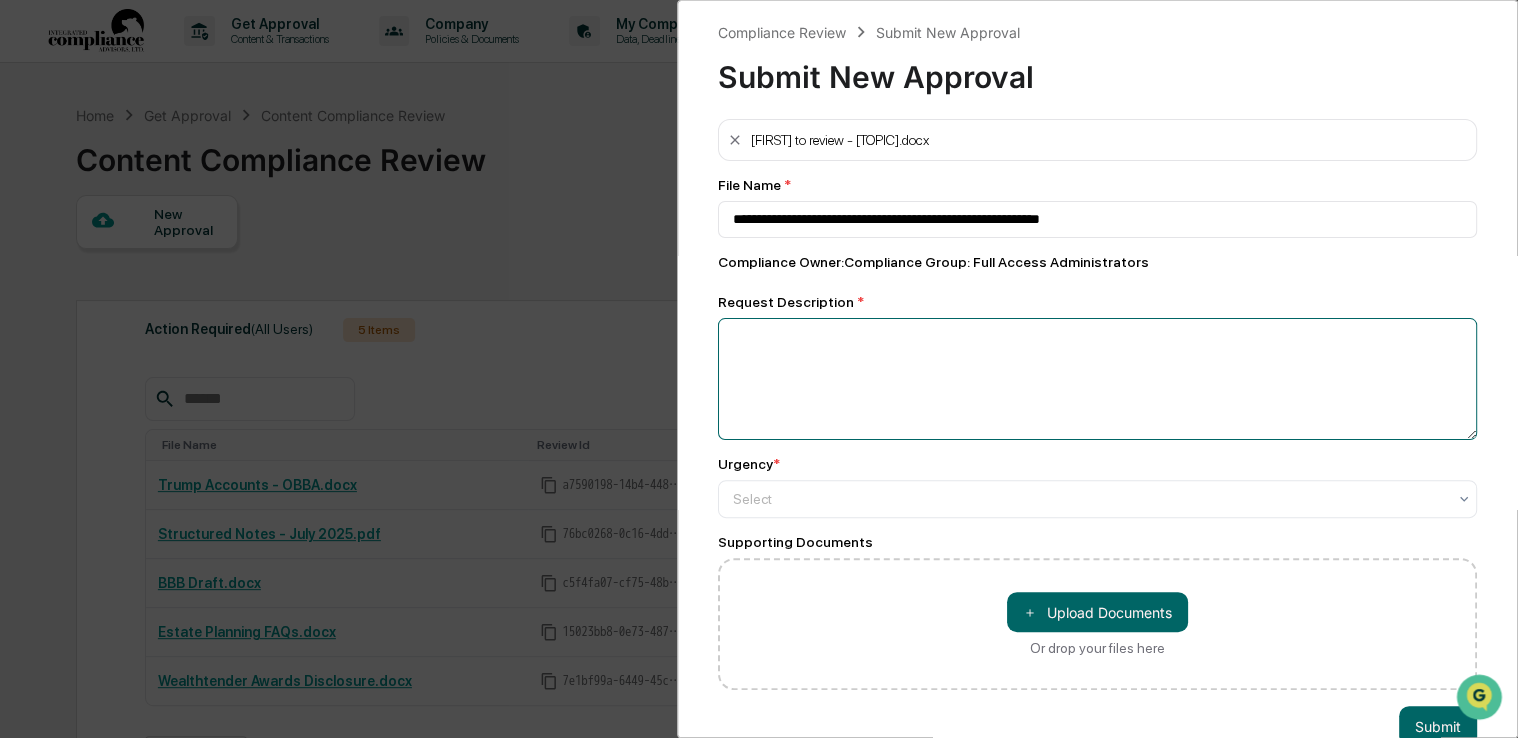 click at bounding box center (1097, 379) 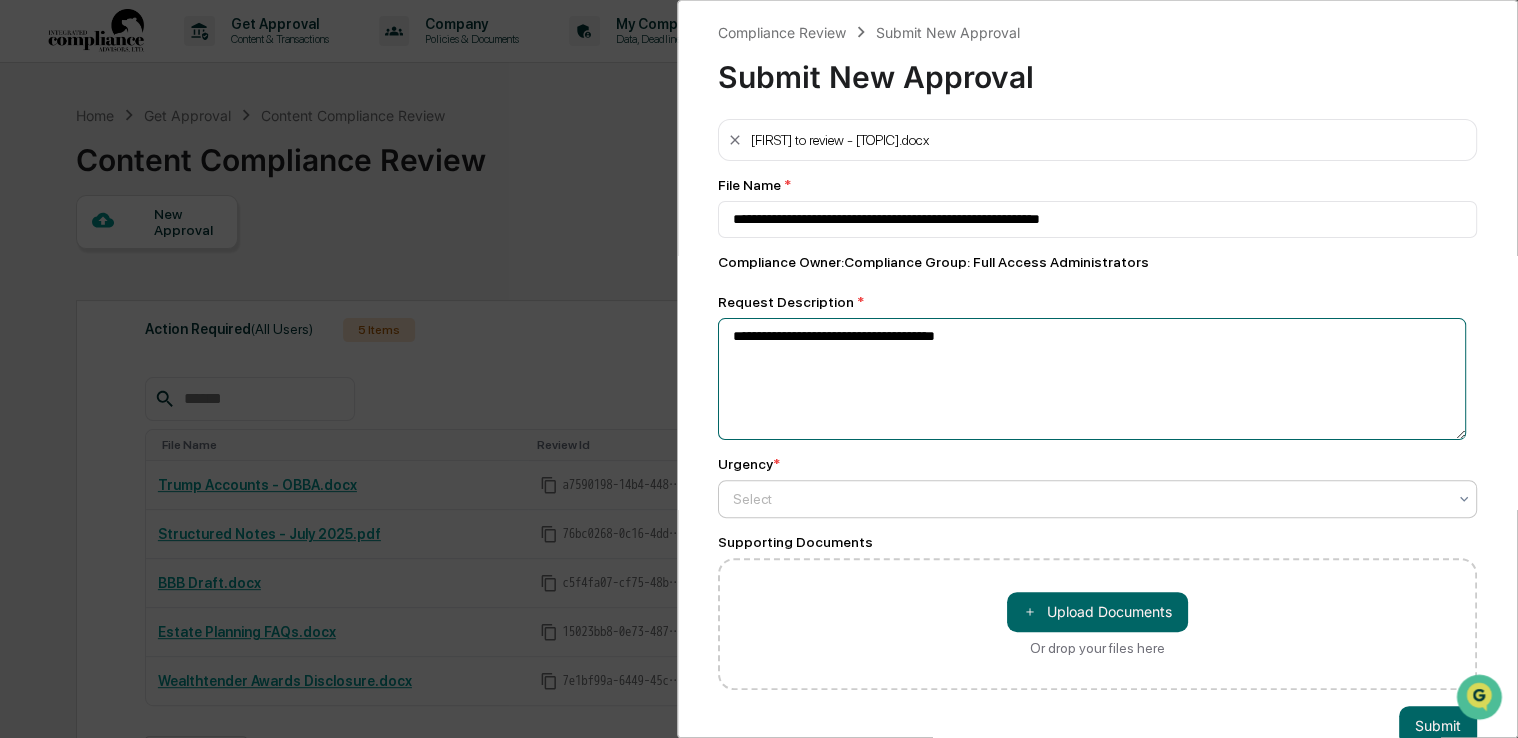 type on "**********" 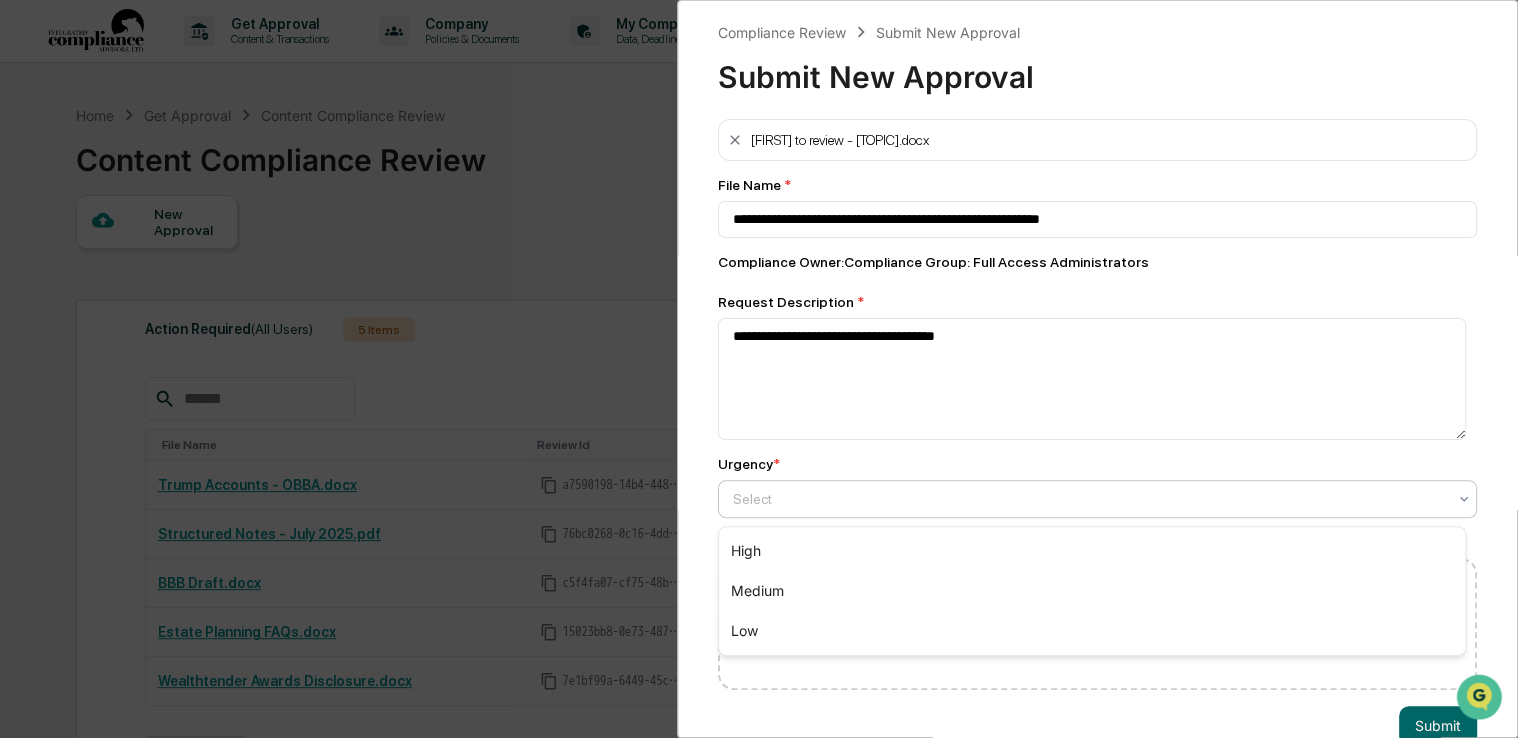 click at bounding box center [1089, 499] 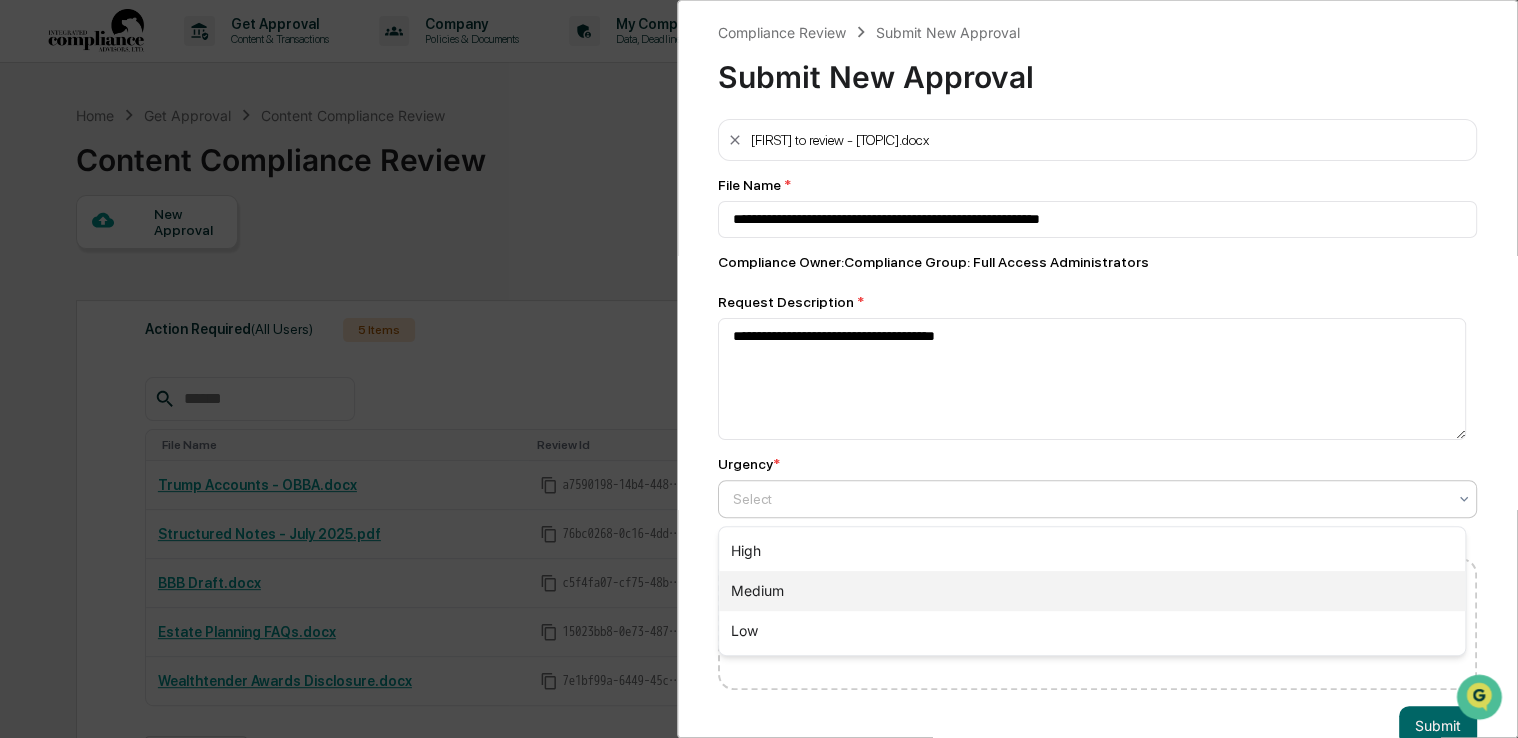 click on "Medium" at bounding box center [1092, 591] 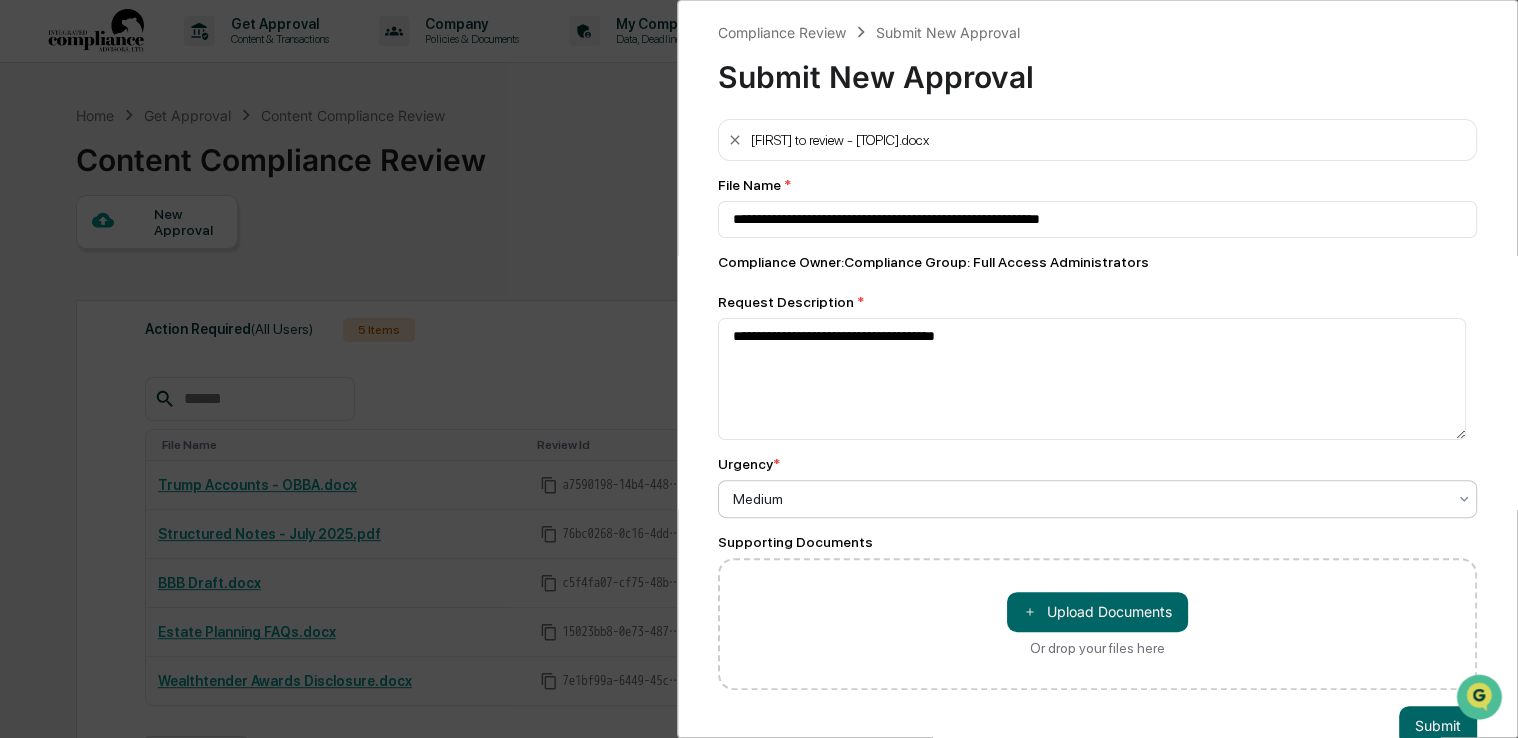 scroll, scrollTop: 53, scrollLeft: 0, axis: vertical 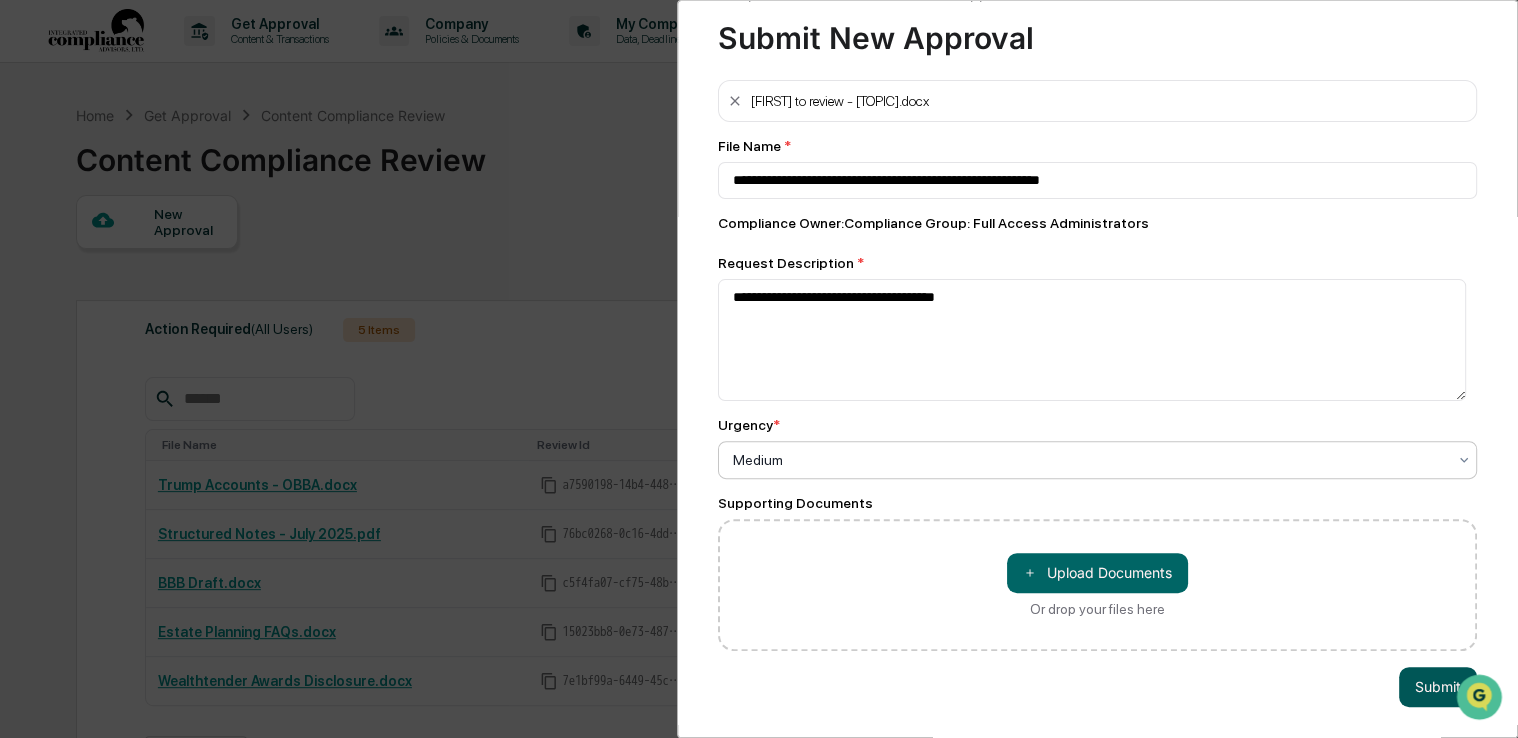 click on "Submit" at bounding box center [1438, 687] 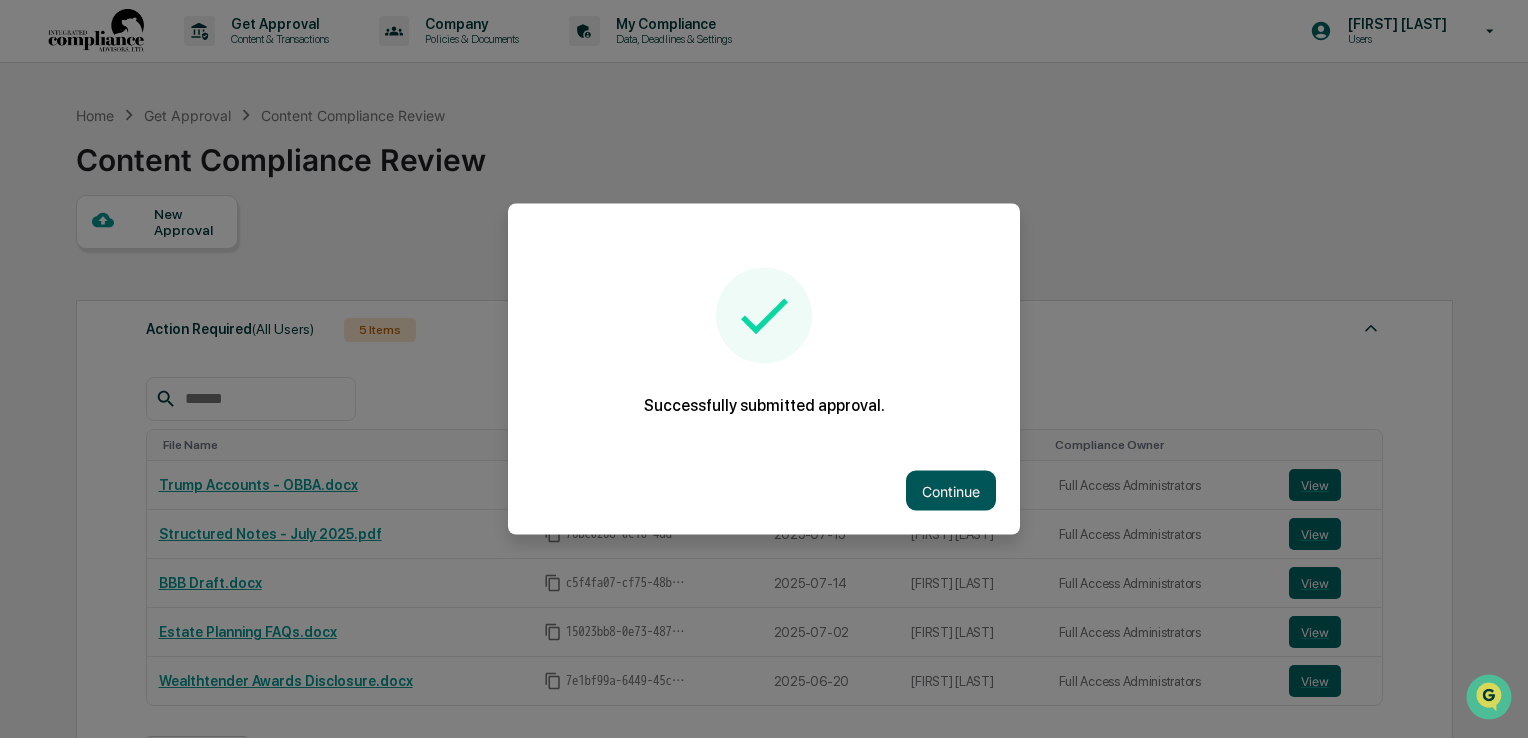 click on "Continue" at bounding box center [951, 491] 